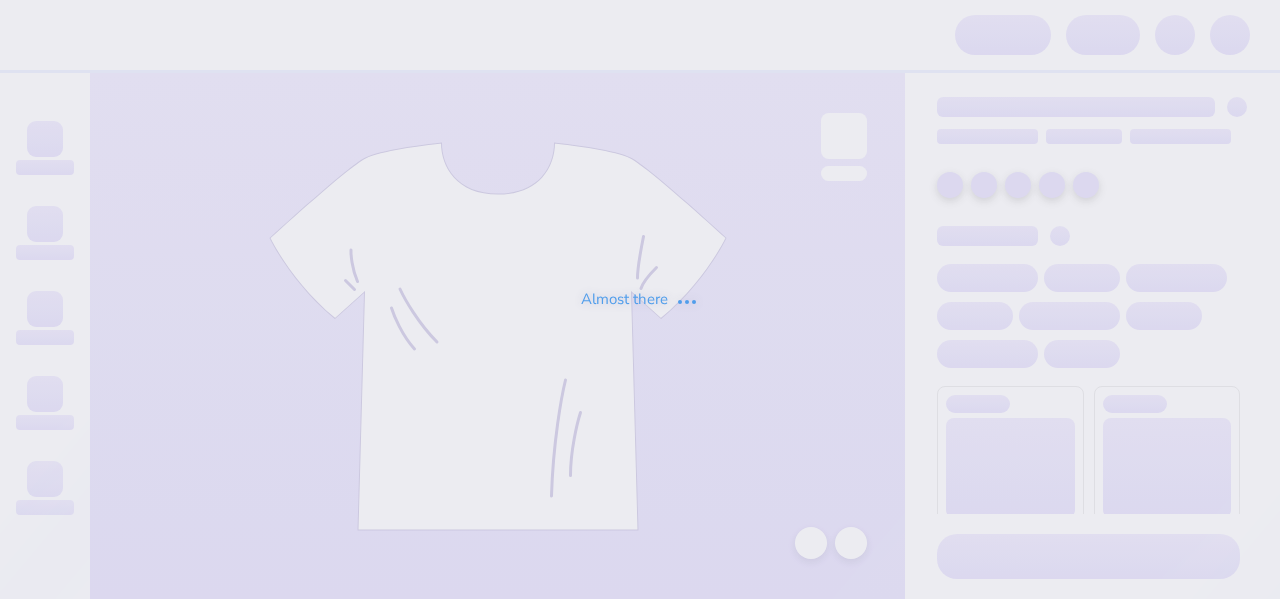 scroll, scrollTop: 0, scrollLeft: 0, axis: both 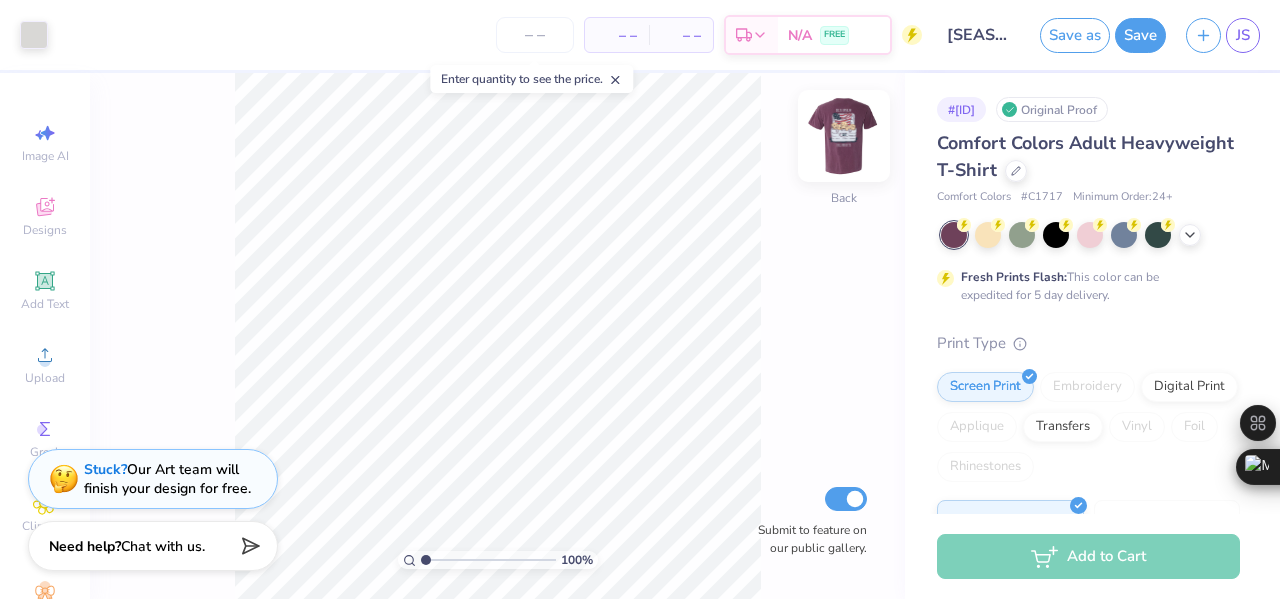 click at bounding box center (844, 136) 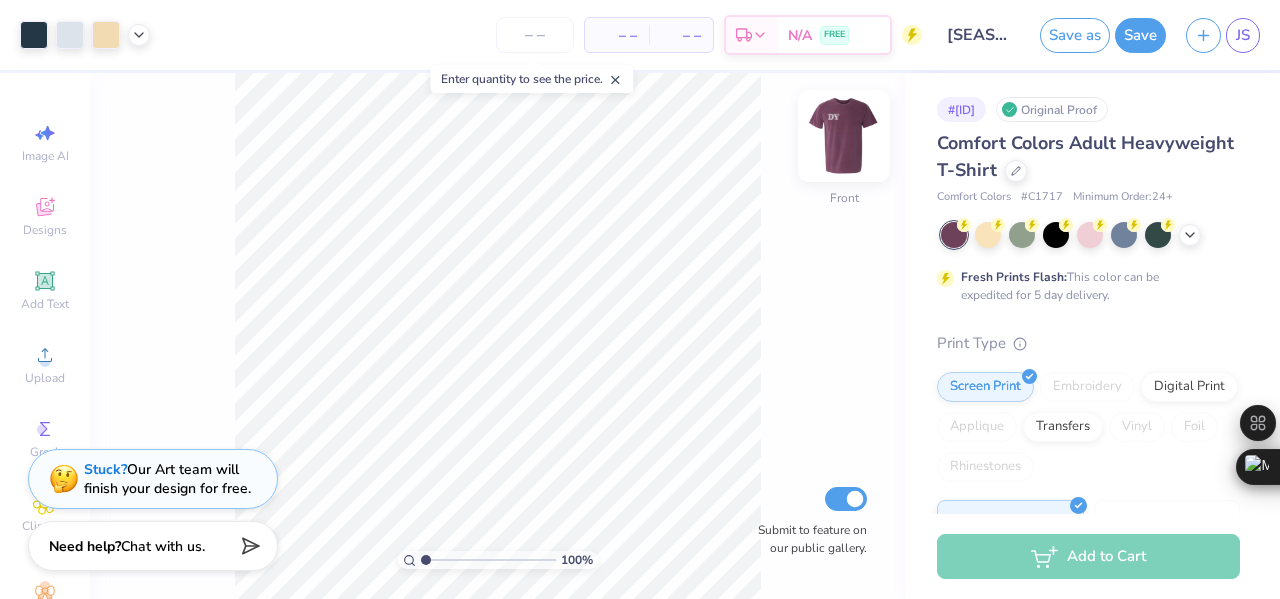 click at bounding box center [844, 136] 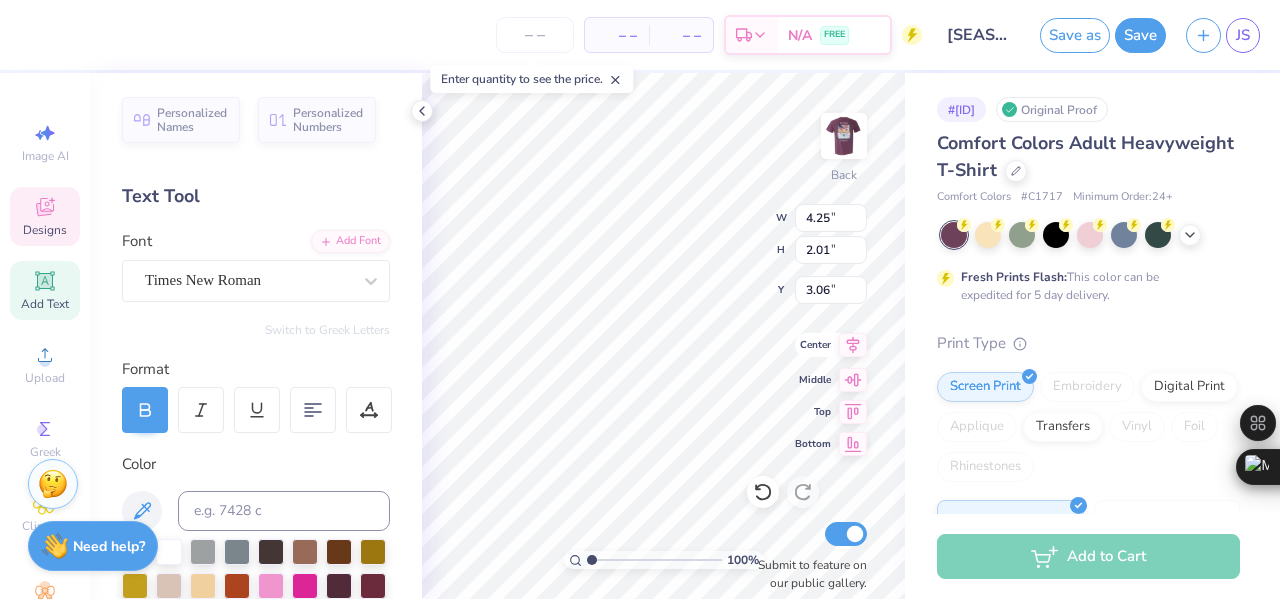 type on "3.00" 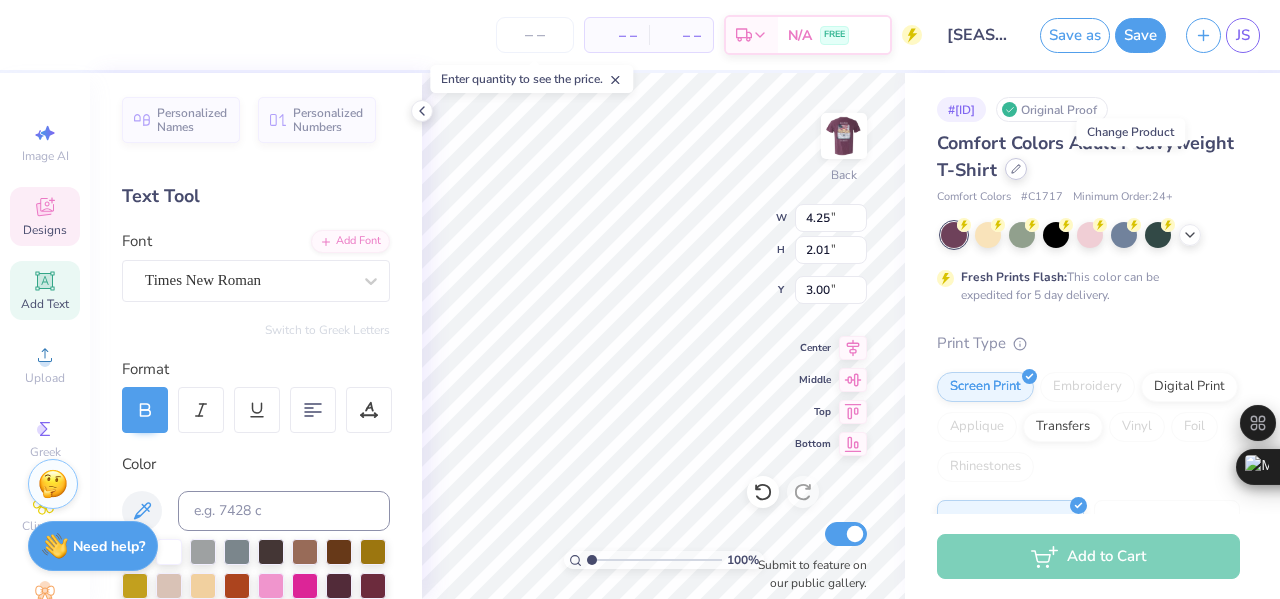 click 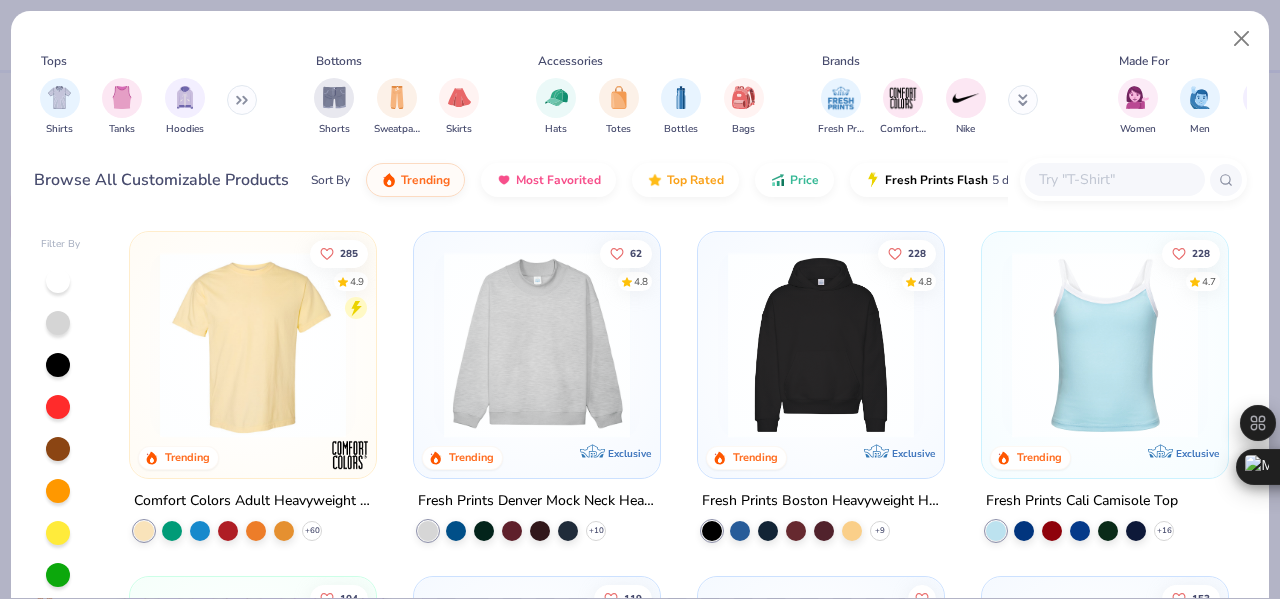click at bounding box center [1114, 179] 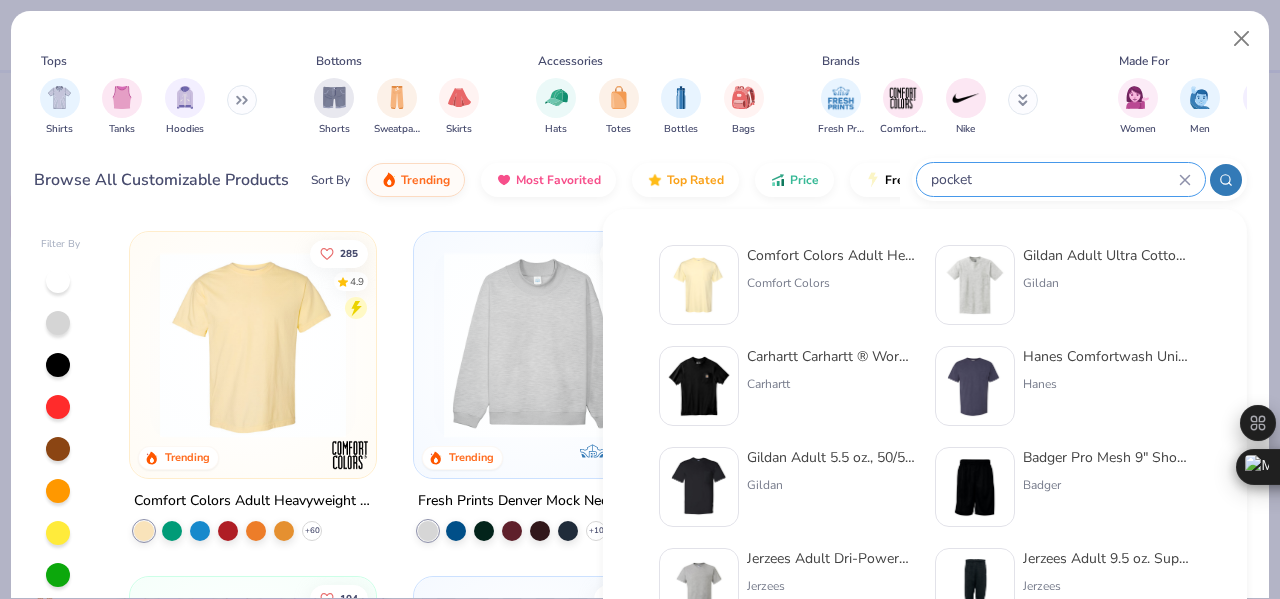 type on "pocket" 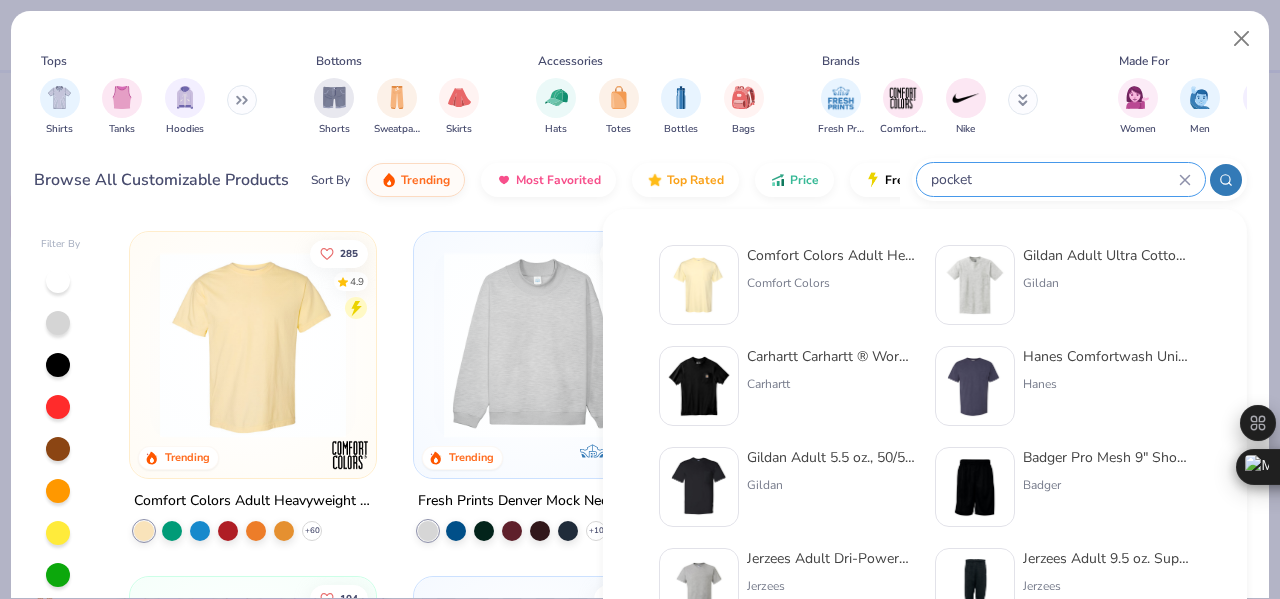 click on "Comfort Colors" at bounding box center [831, 283] 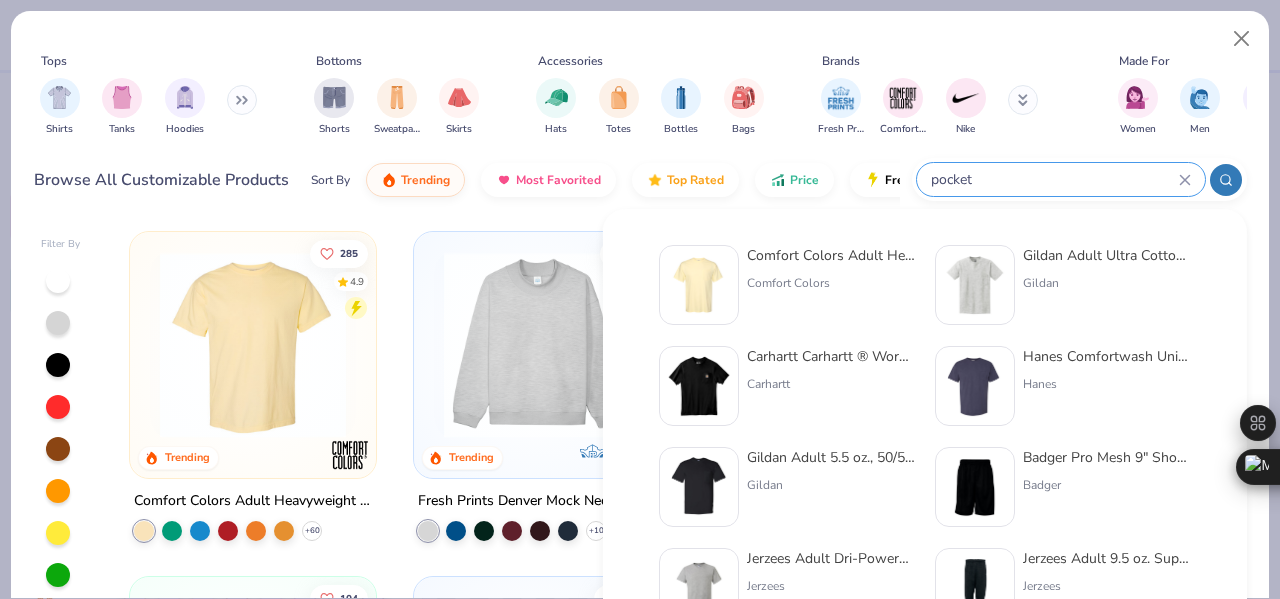 type 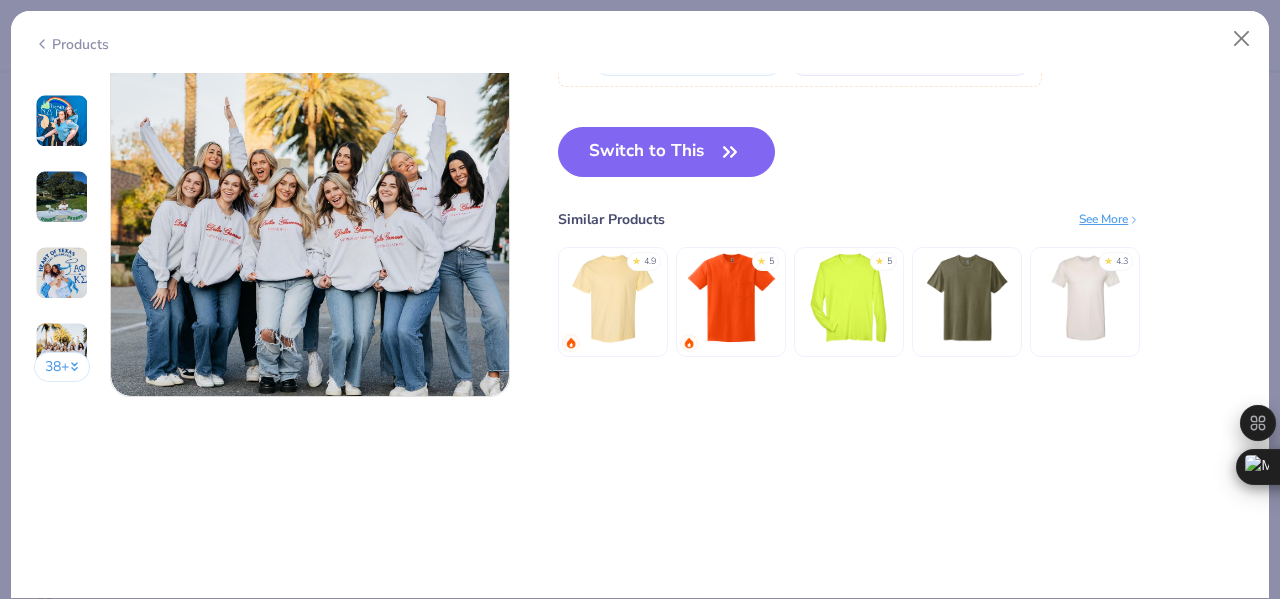scroll, scrollTop: 2424, scrollLeft: 0, axis: vertical 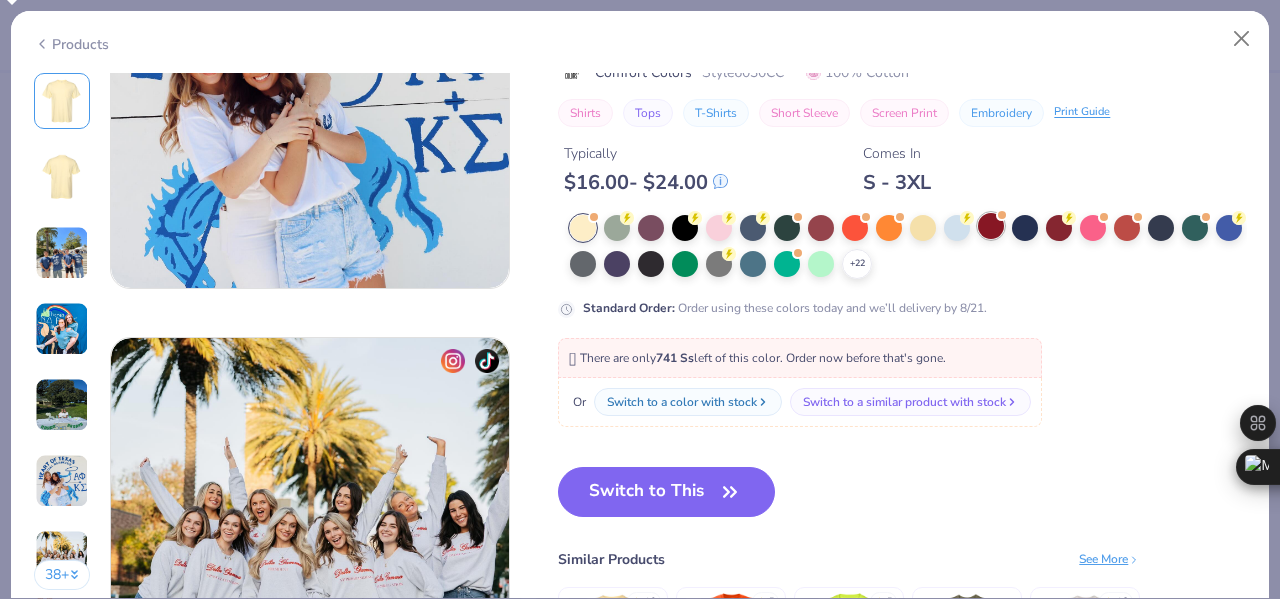 click at bounding box center [991, 226] 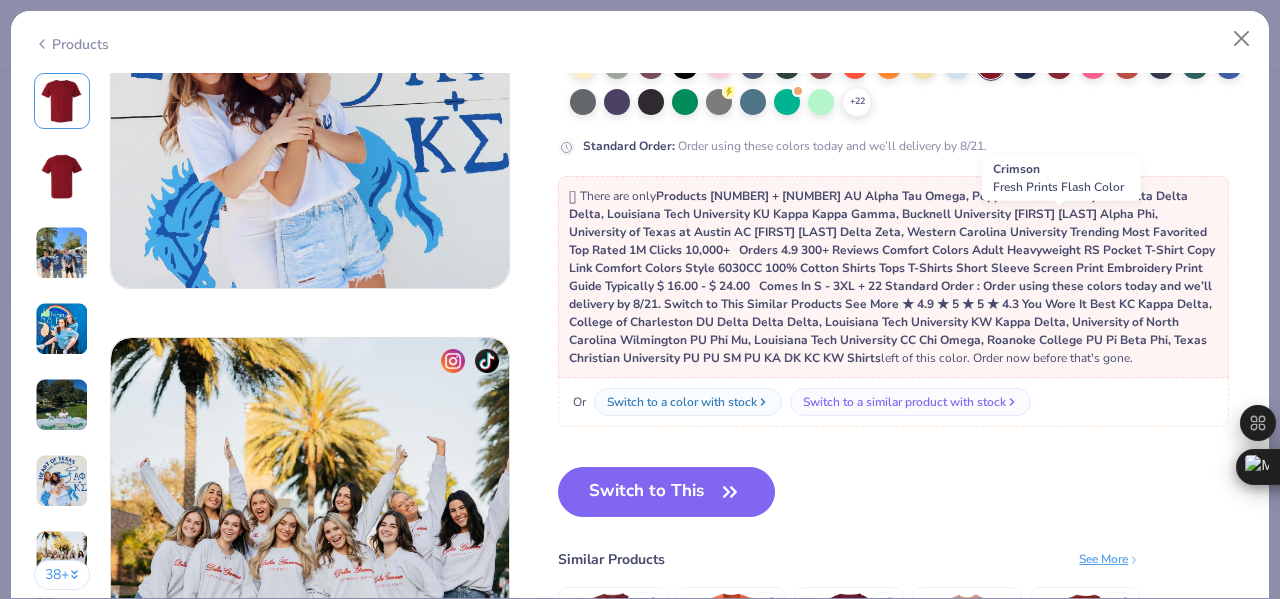 click at bounding box center [1059, 66] 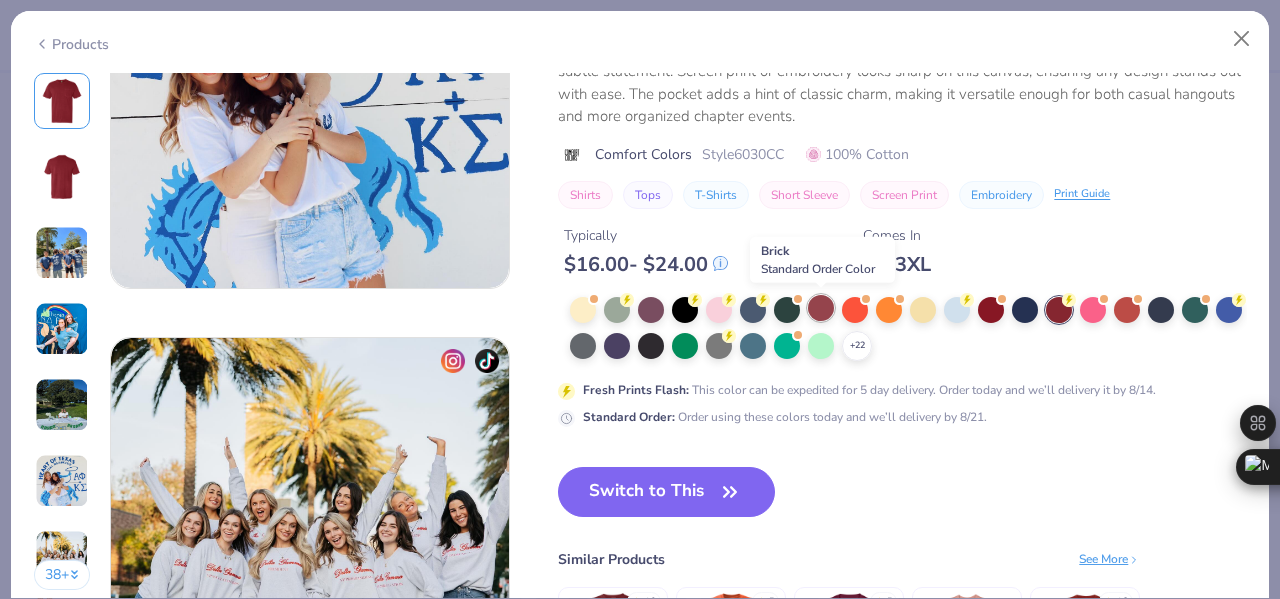 click at bounding box center [821, 308] 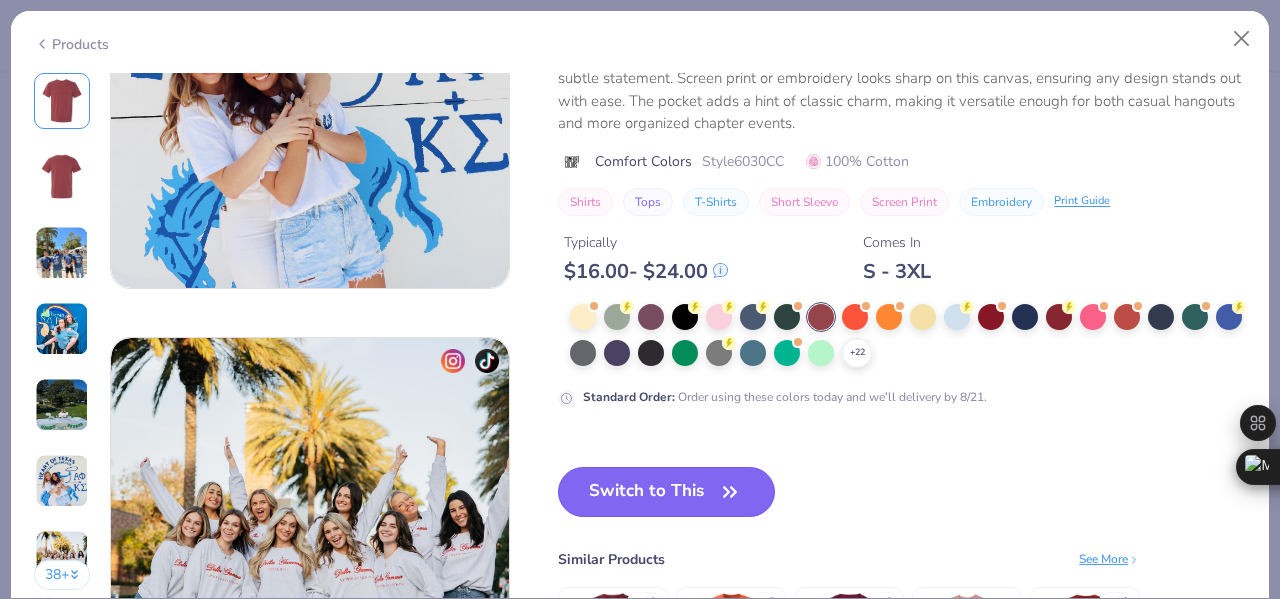click on "Switch to This" at bounding box center (666, 492) 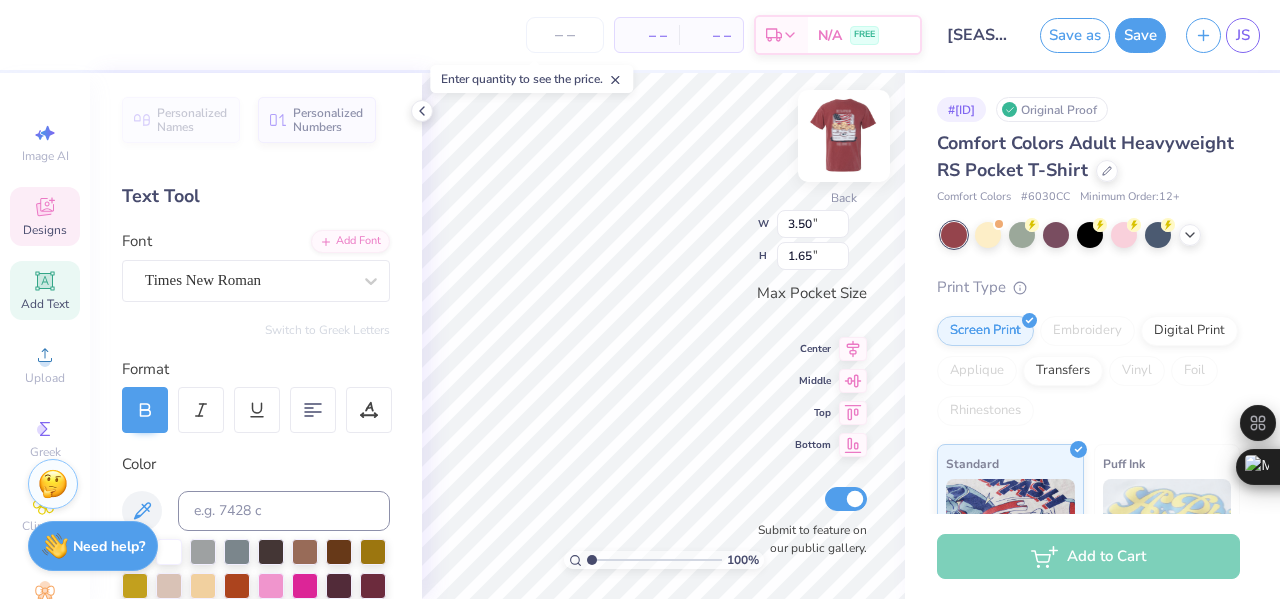click at bounding box center (844, 136) 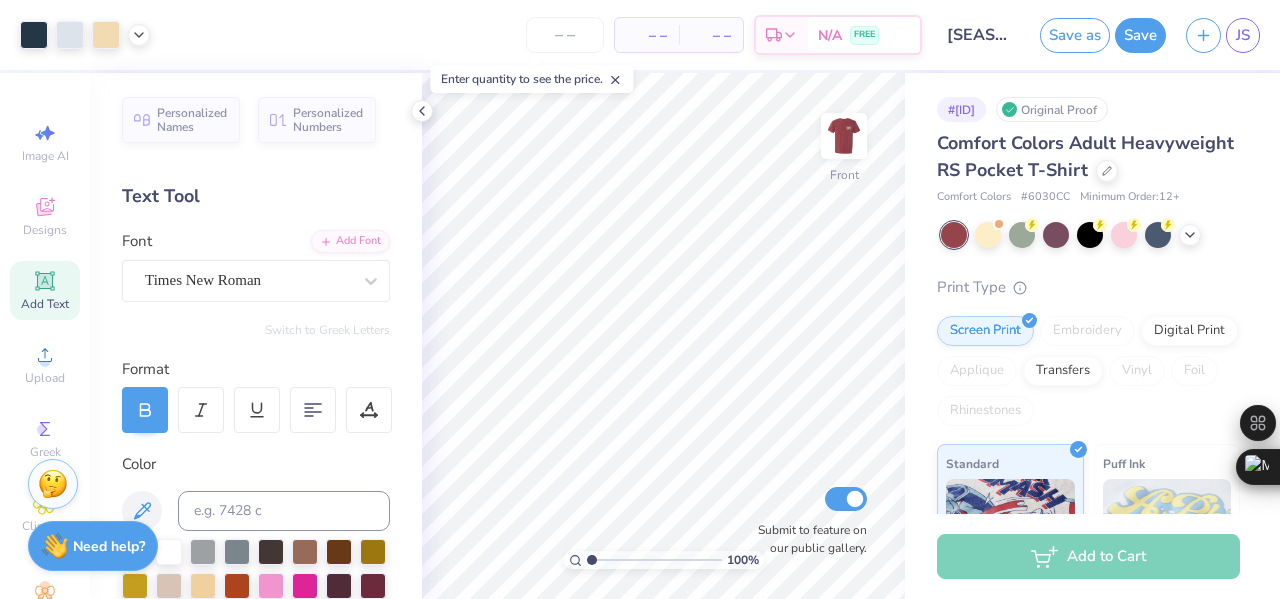 click at bounding box center [844, 136] 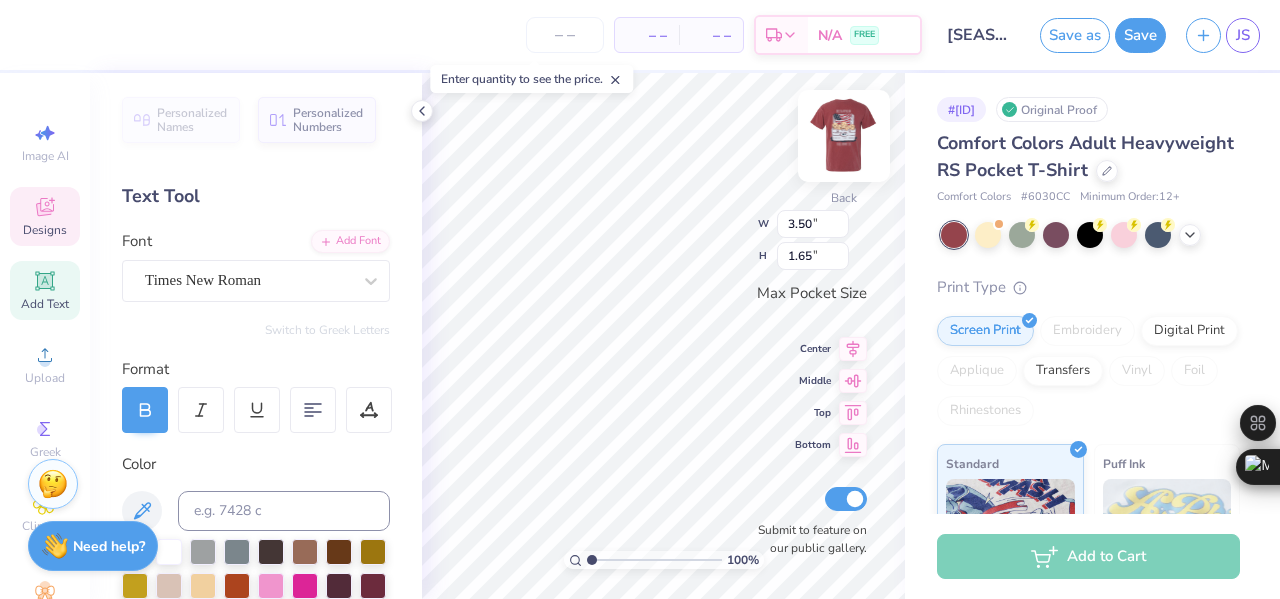 scroll, scrollTop: 16, scrollLeft: 2, axis: both 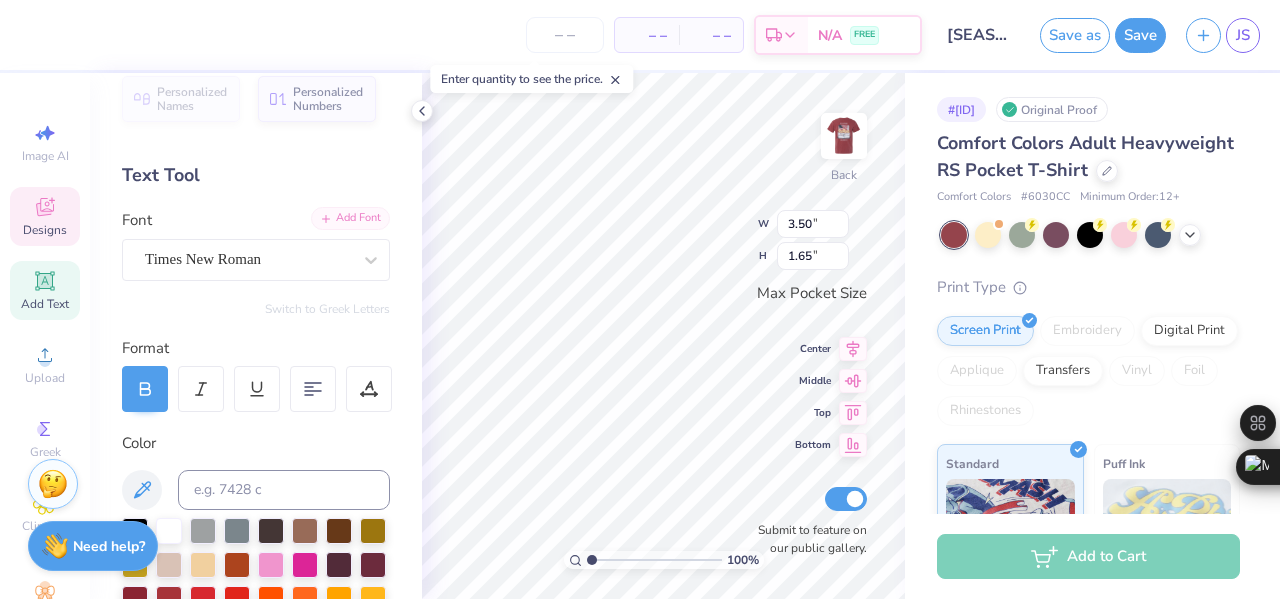 click on "Add Font" at bounding box center [350, 218] 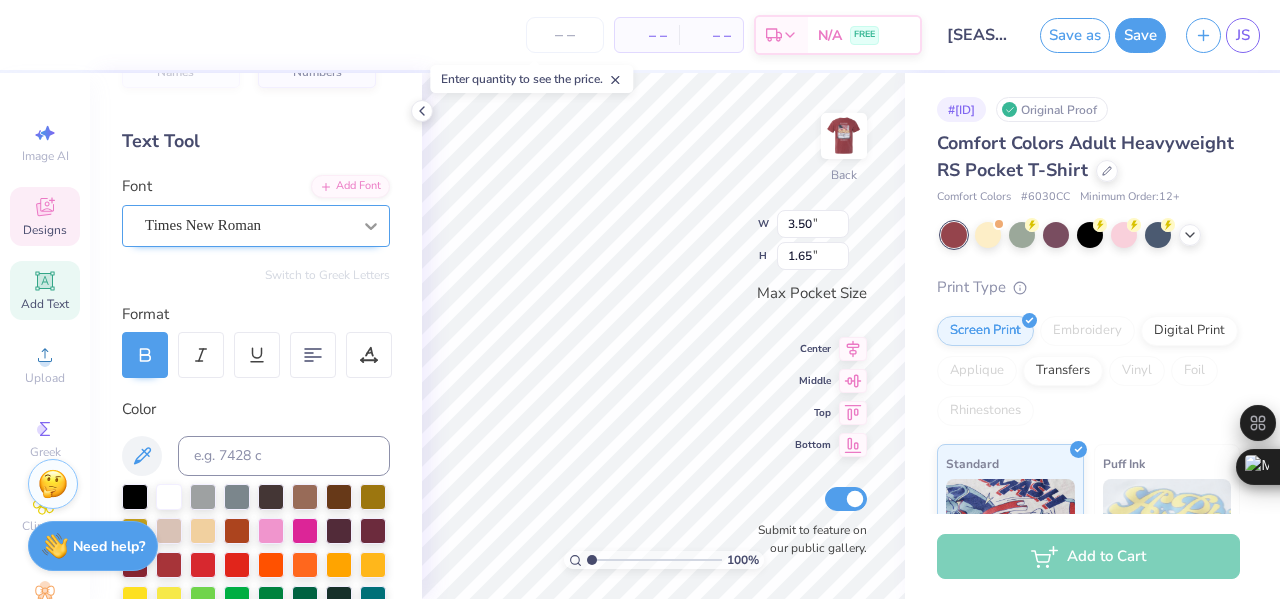 scroll, scrollTop: 56, scrollLeft: 0, axis: vertical 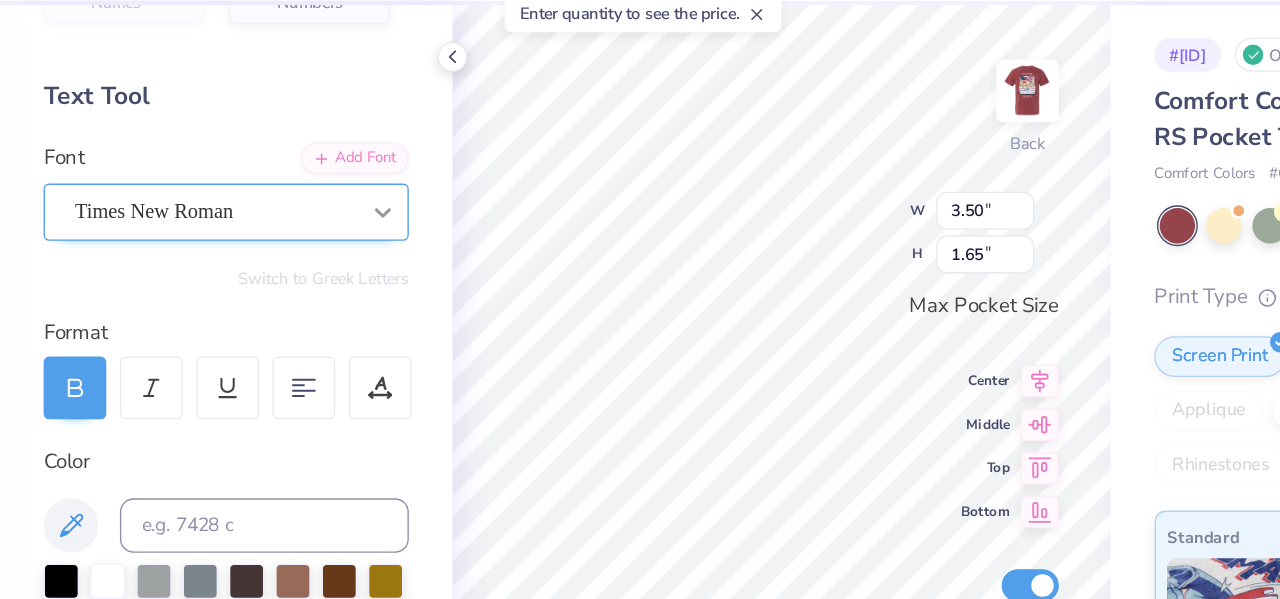 click 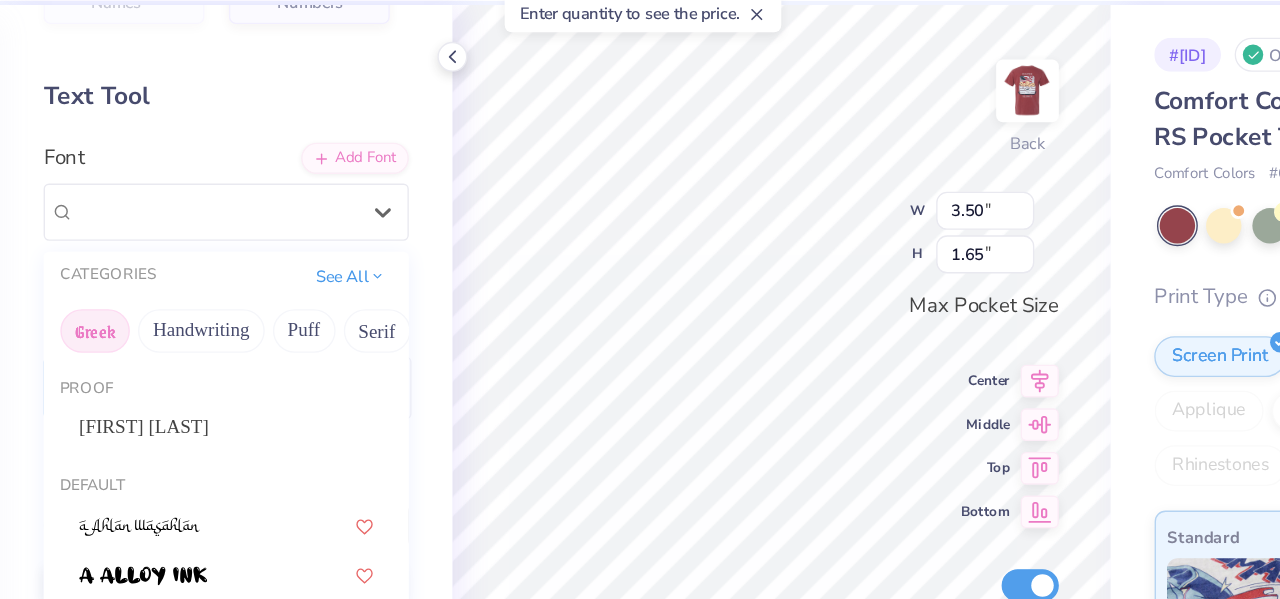 click on "Greek" at bounding box center [159, 312] 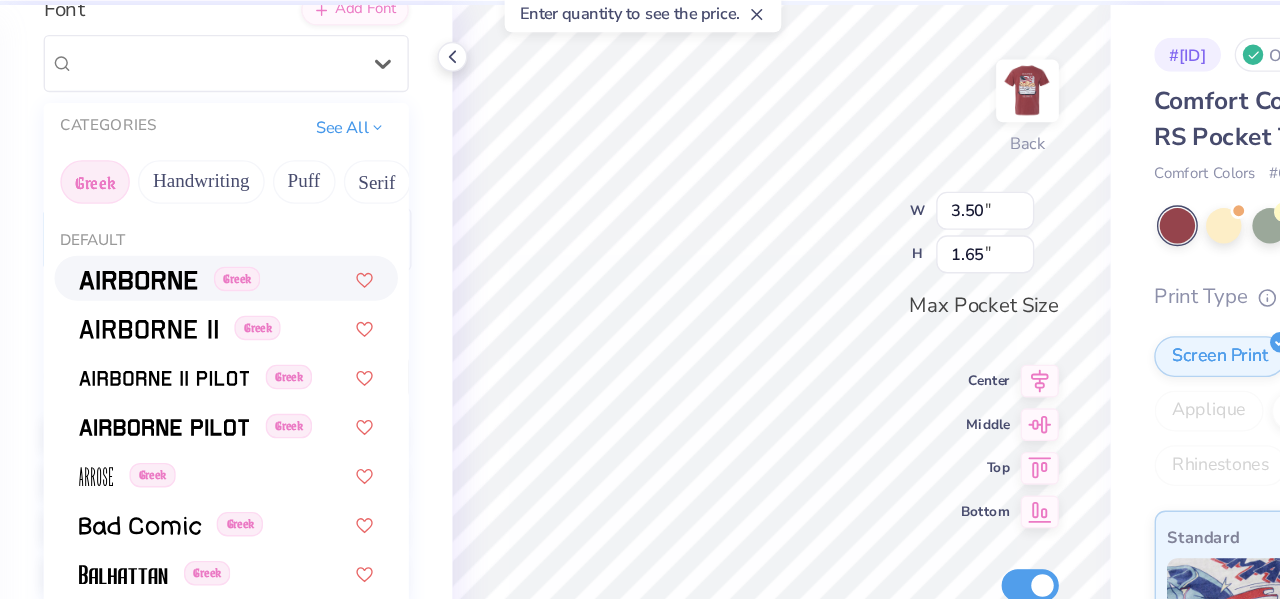 scroll, scrollTop: 166, scrollLeft: 0, axis: vertical 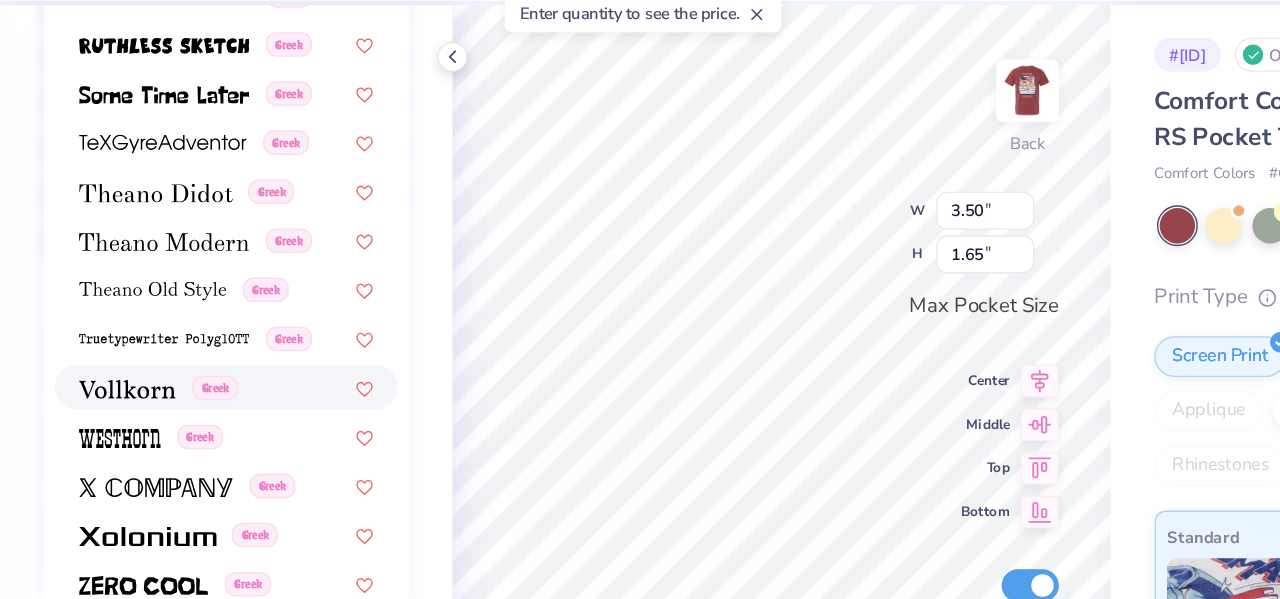 click on "Greek" at bounding box center [206, 353] 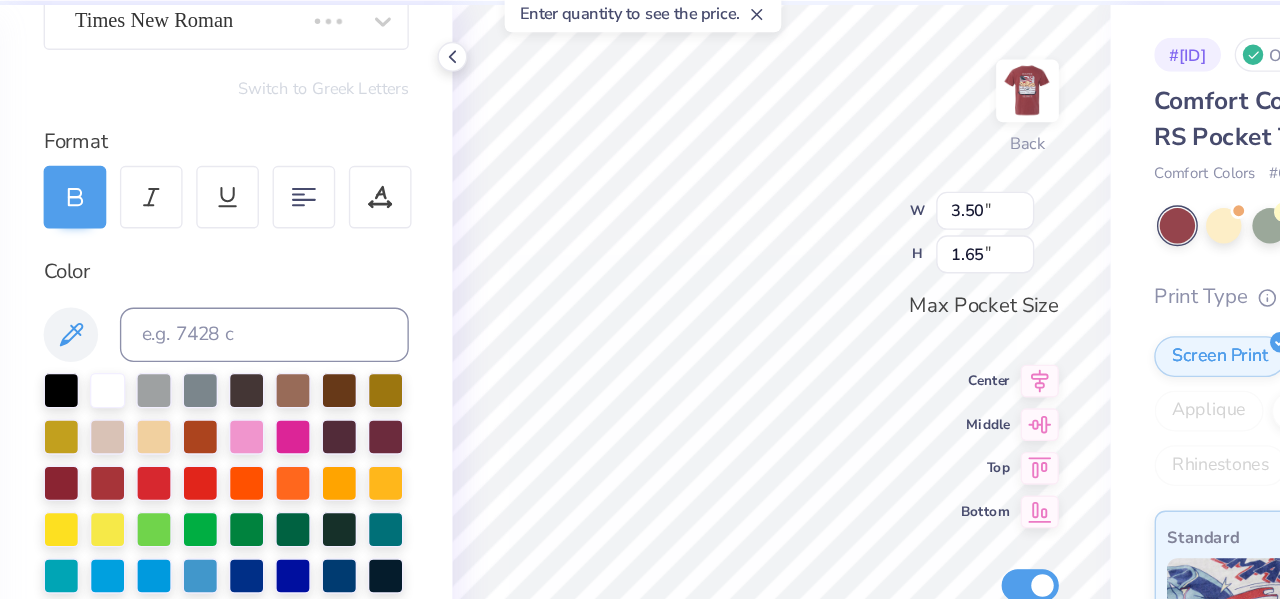 scroll, scrollTop: 92, scrollLeft: 0, axis: vertical 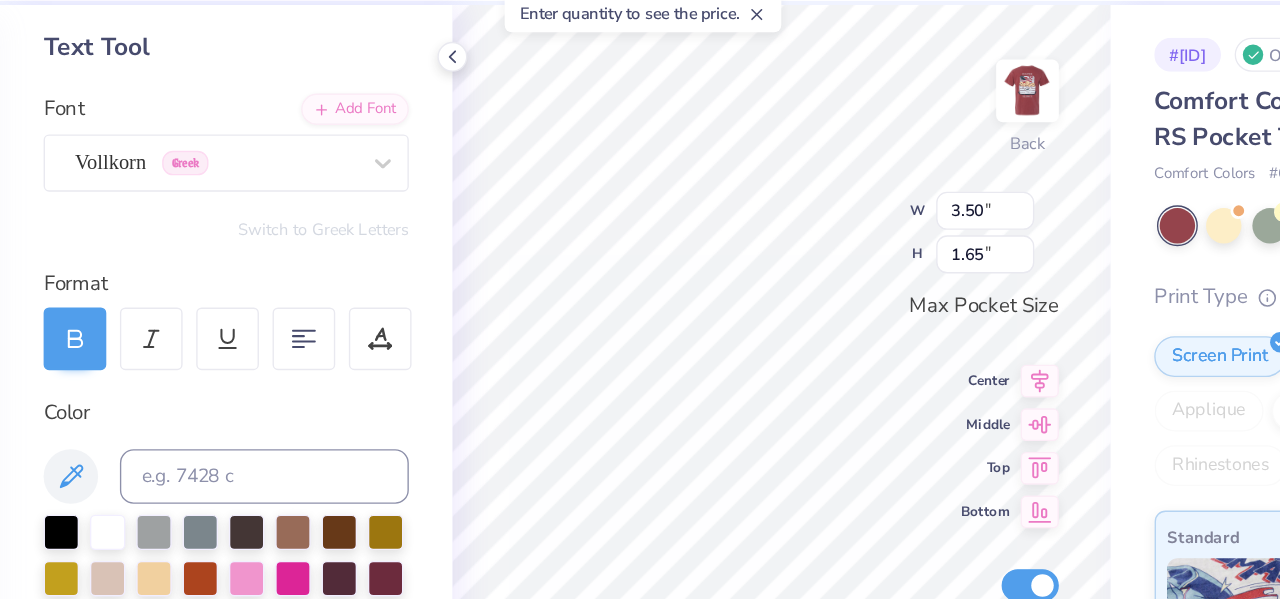 type on "DY" 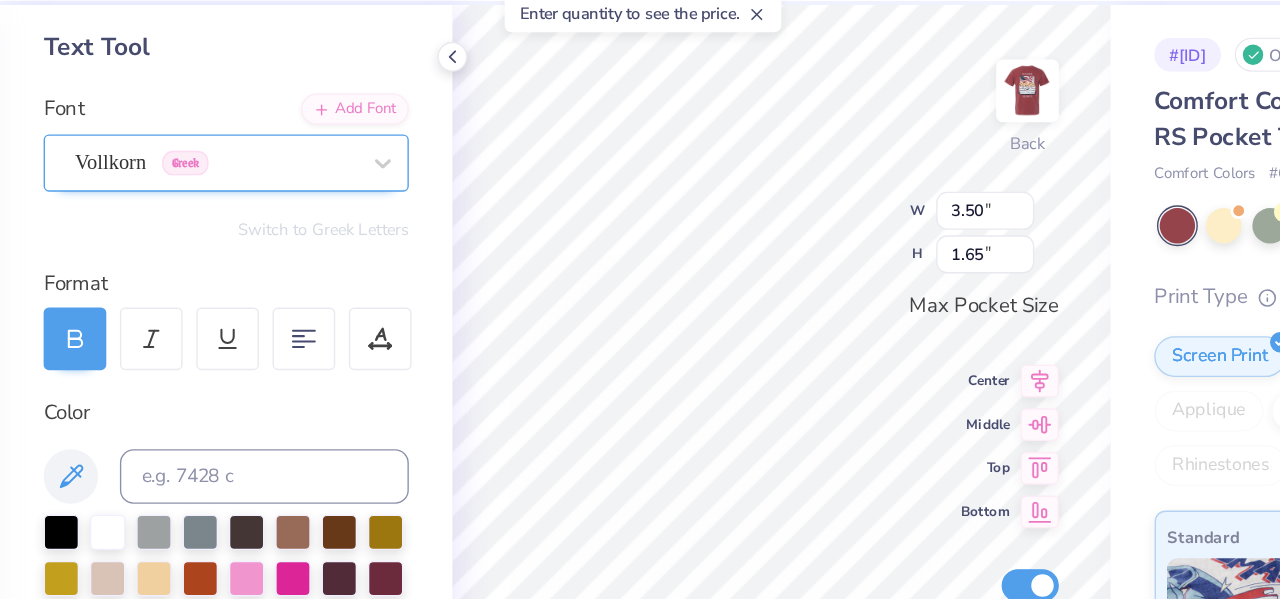 click on "Vollkorn Greek" at bounding box center [248, 188] 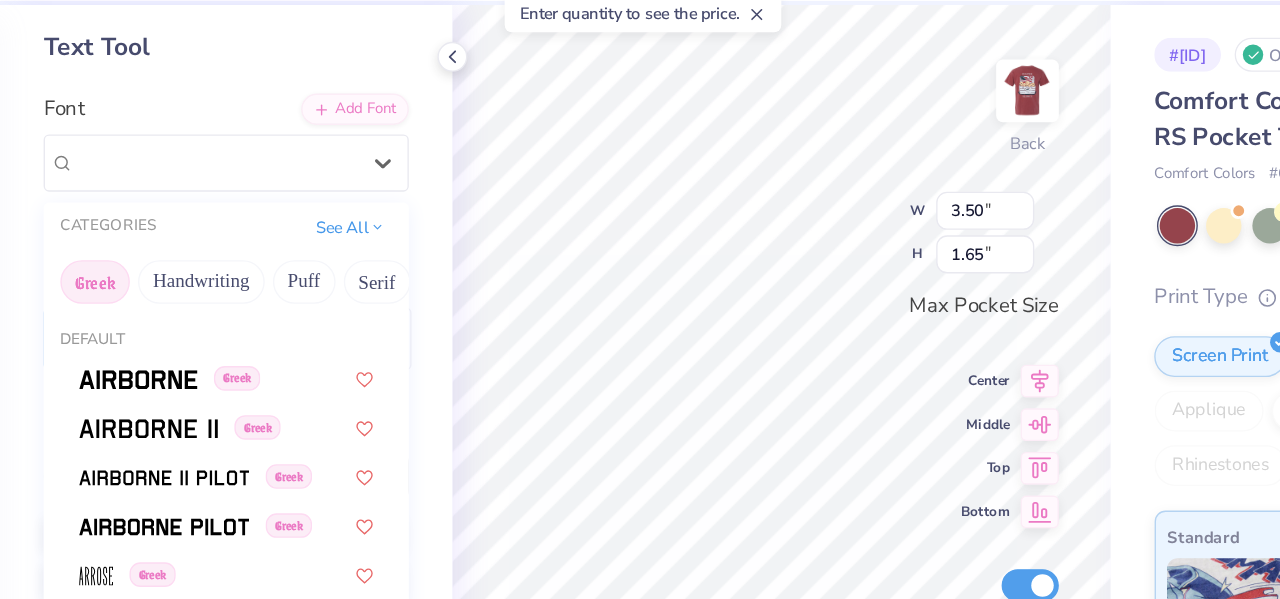 click on "Personalized Names Personalized Numbers Text Tool  Add Font Font option Vollkorn selected, 45 of 49. 49 results available. Use Up and Down to choose options, press Enter to select the currently focused option, press Escape to exit the menu, press Tab to select the option and exit the menu. Vollkorn Greek CATEGORIES See All Greek Handwriting Puff Serif Bold Calligraphy Retro Sans Serif Minimal Fantasy Techno Others Default Greek Greek Greek Greek Greek Greek Greek Greek Greek Greek Greek Greek Greek Greek Greek Greek Greek Greek Greek Greek Greek Greek Greek Greek Greek Greek Greek Greek Greek Greek Greek Greek Greek Greek Greek Greek Greek Greek Greek Greek Greek Greek Greek Greek Vollkorn Greek Greek Greek Greek Greek Switch to Greek Letters Format Color Styles Text Shape" at bounding box center (256, 336) 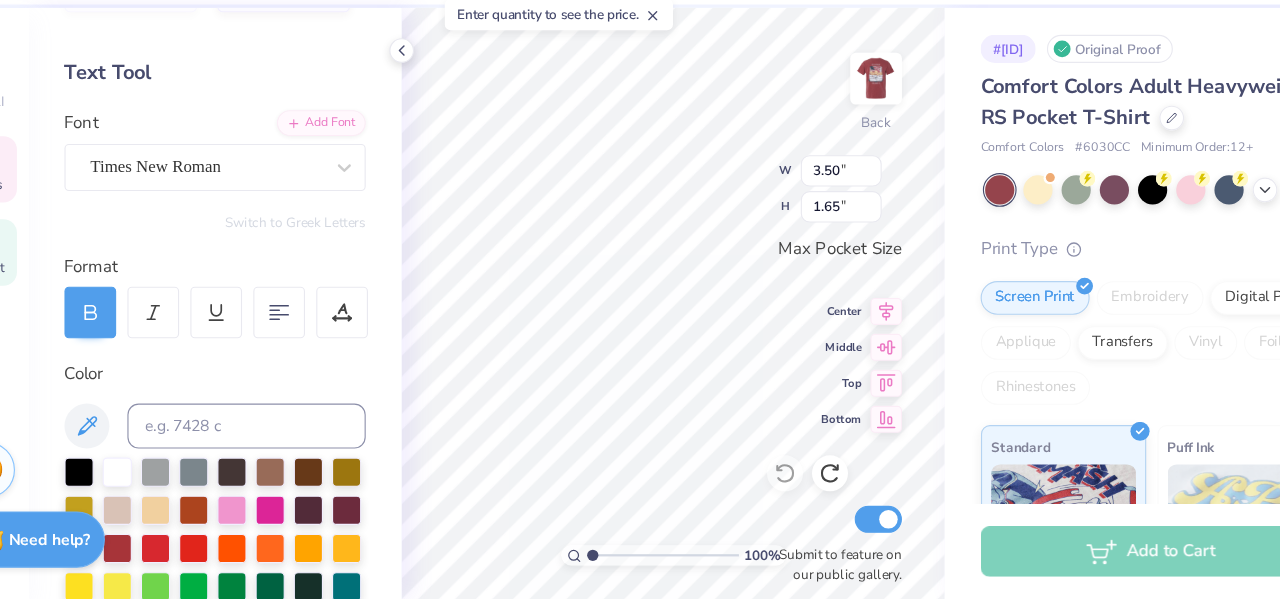 scroll, scrollTop: 0, scrollLeft: 0, axis: both 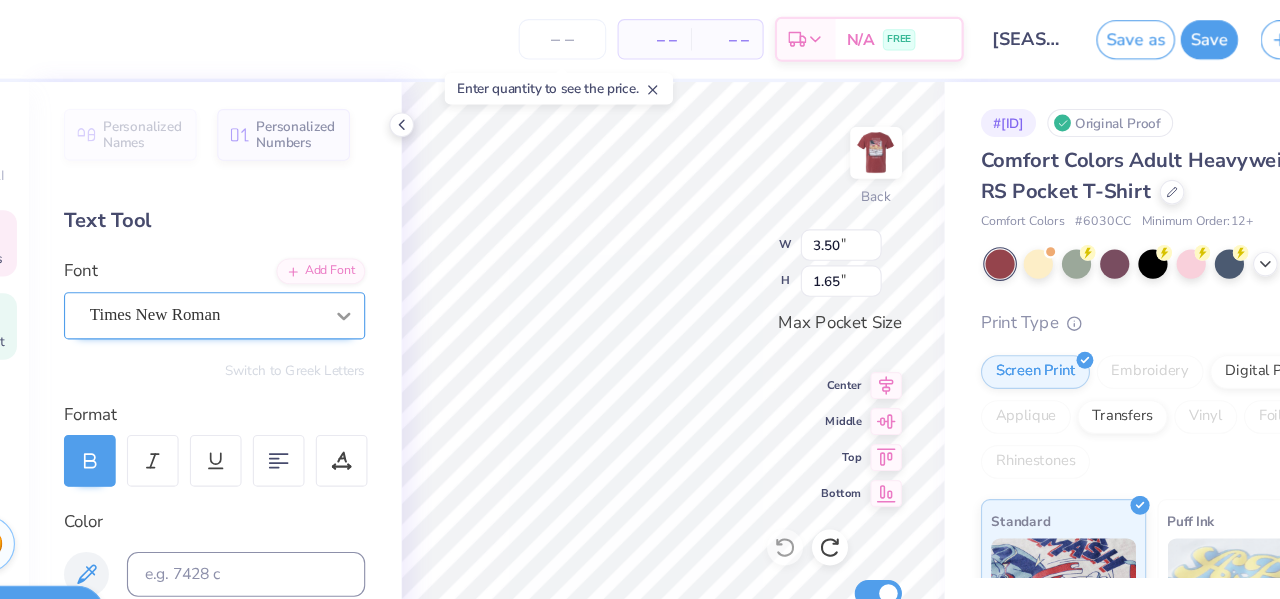 click at bounding box center (371, 281) 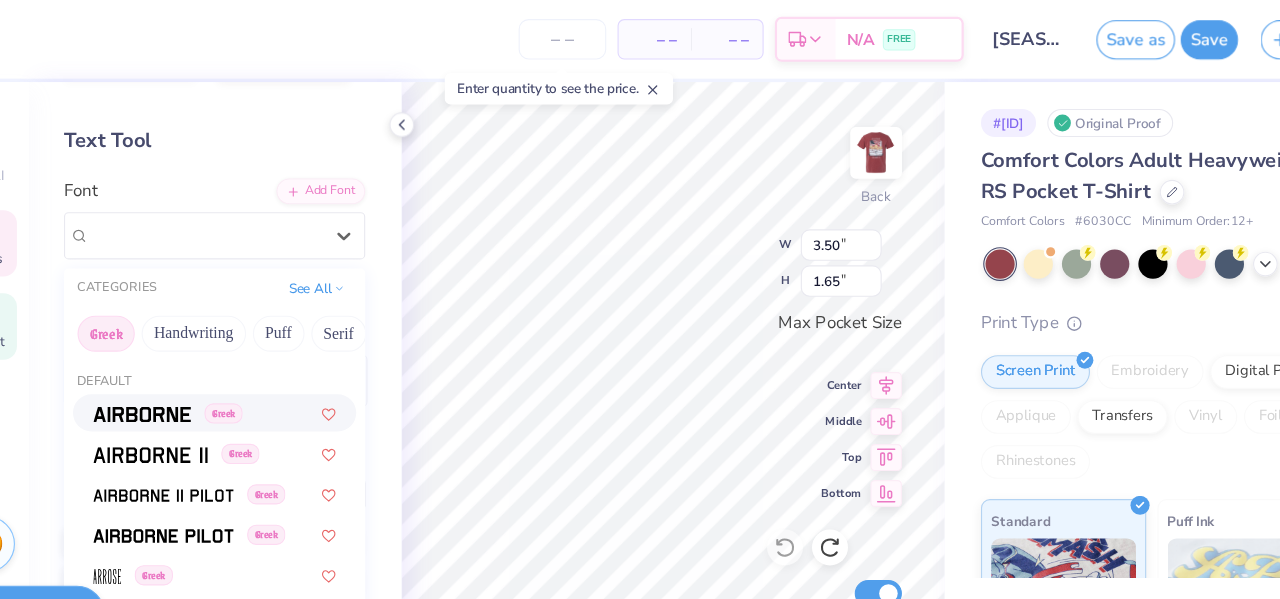 scroll, scrollTop: 72, scrollLeft: 0, axis: vertical 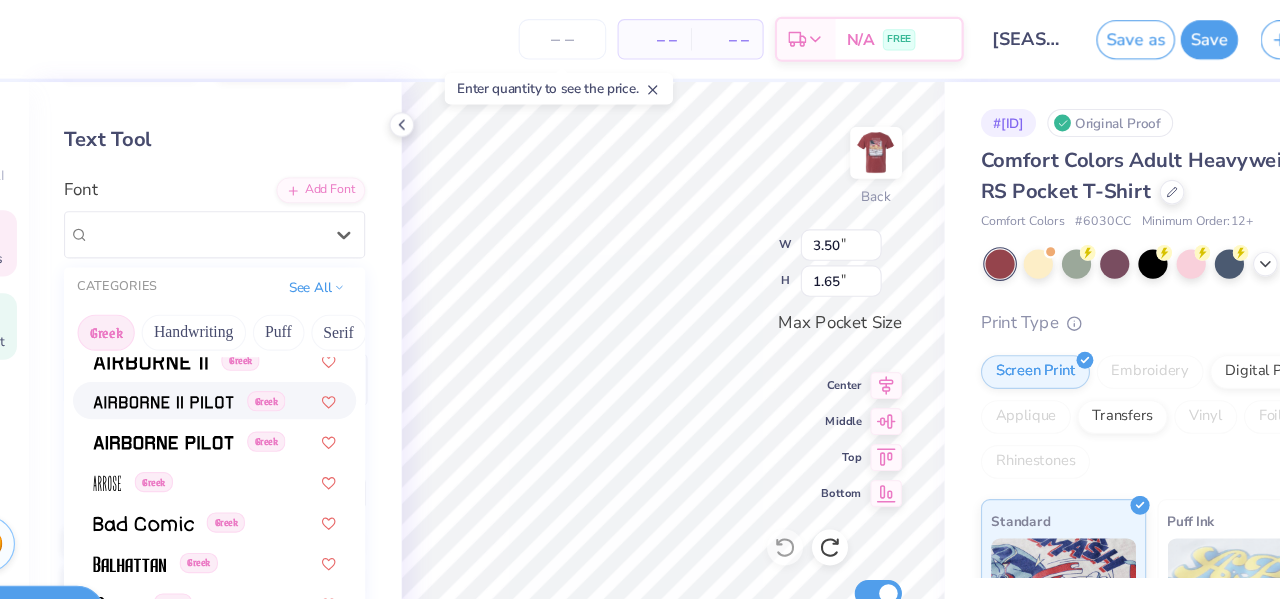 click at bounding box center [210, 356] 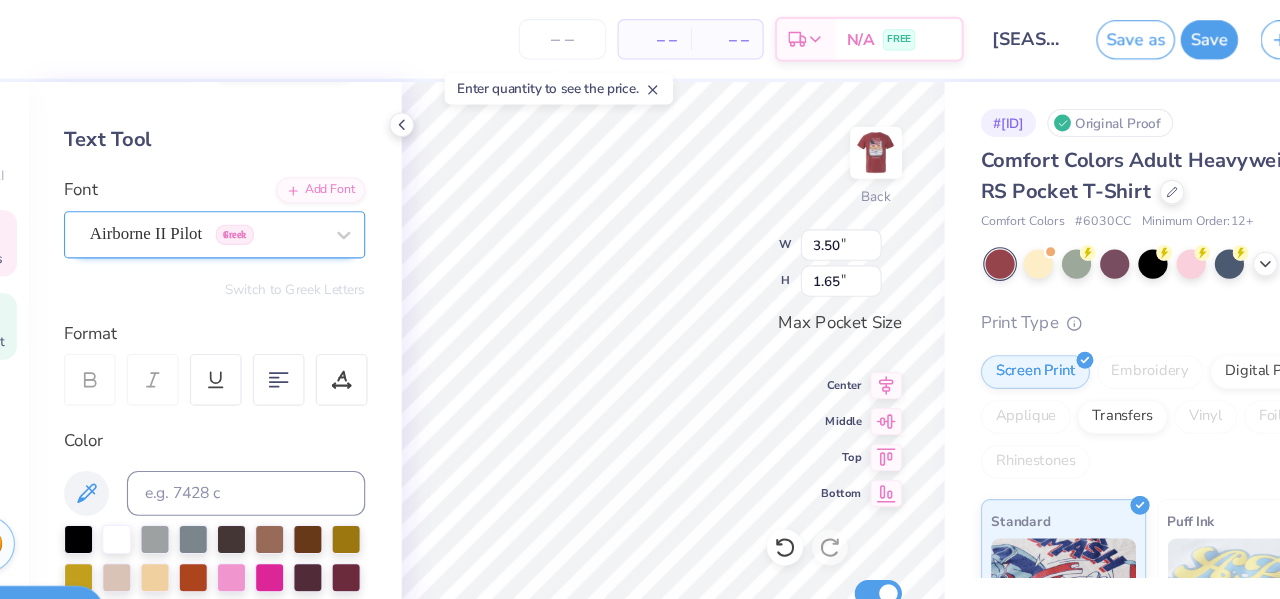 type on "2.75" 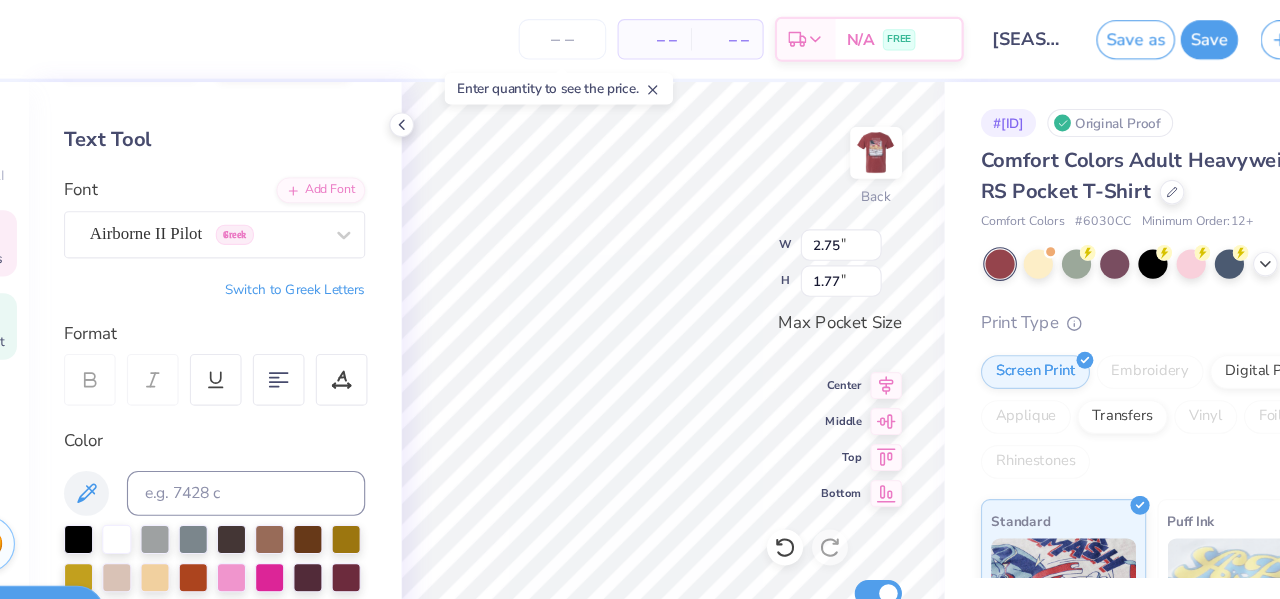 click on "Switch to Greek Letters" at bounding box center (327, 258) 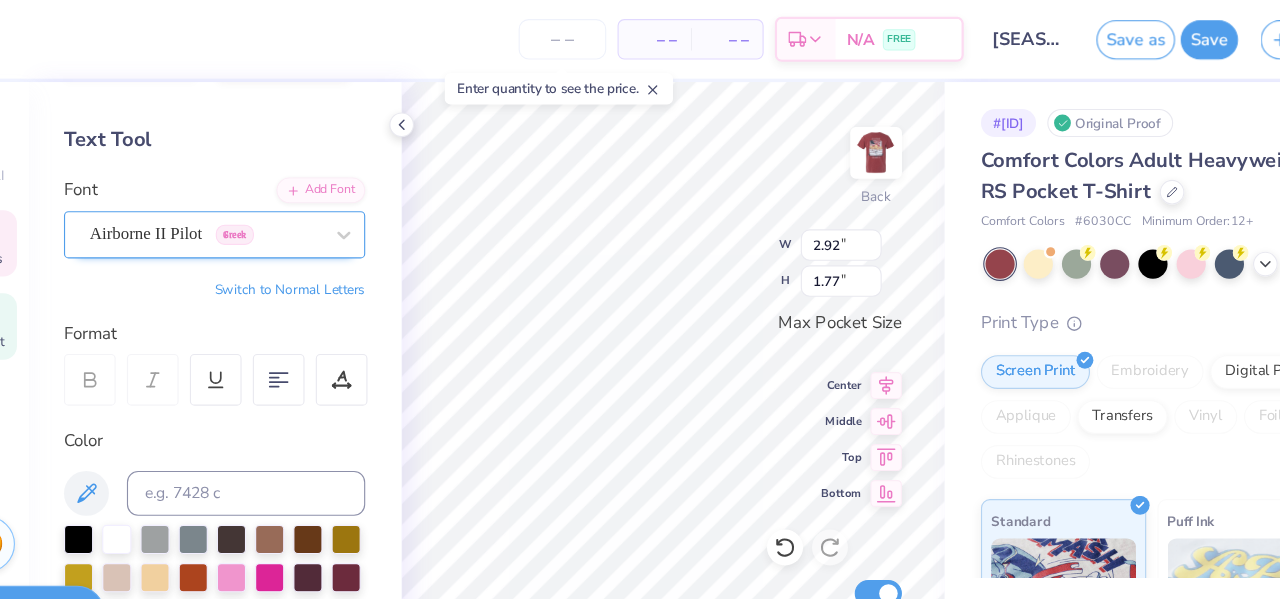 click on "Airborne II Pilot Greek" at bounding box center (248, 208) 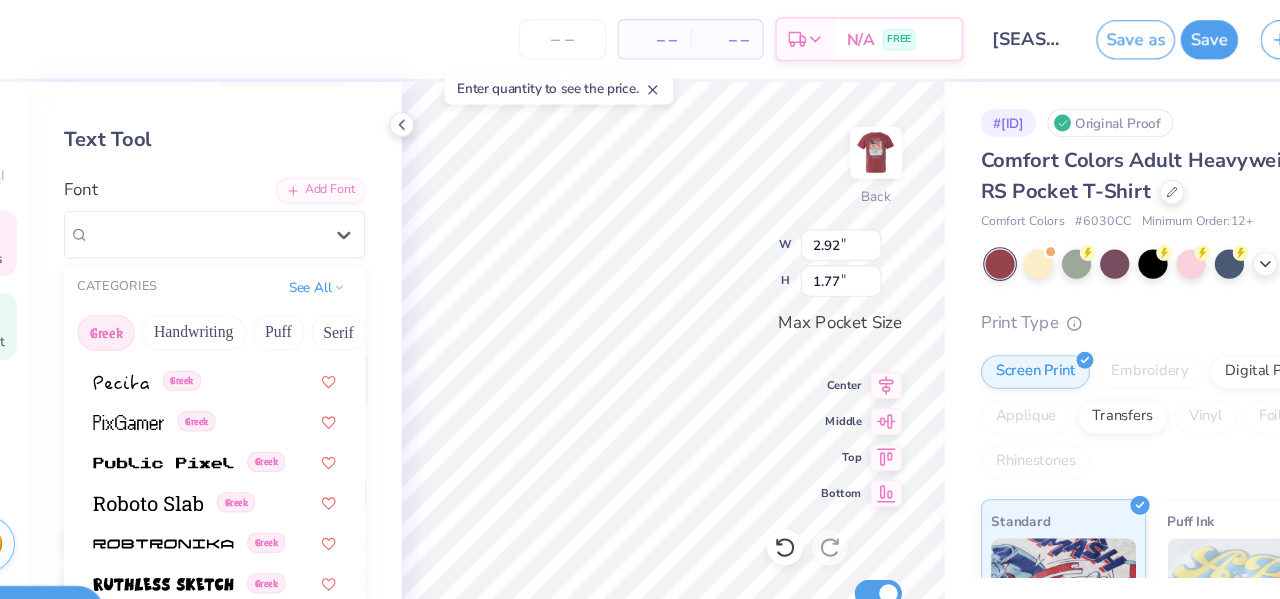 scroll, scrollTop: 1209, scrollLeft: 0, axis: vertical 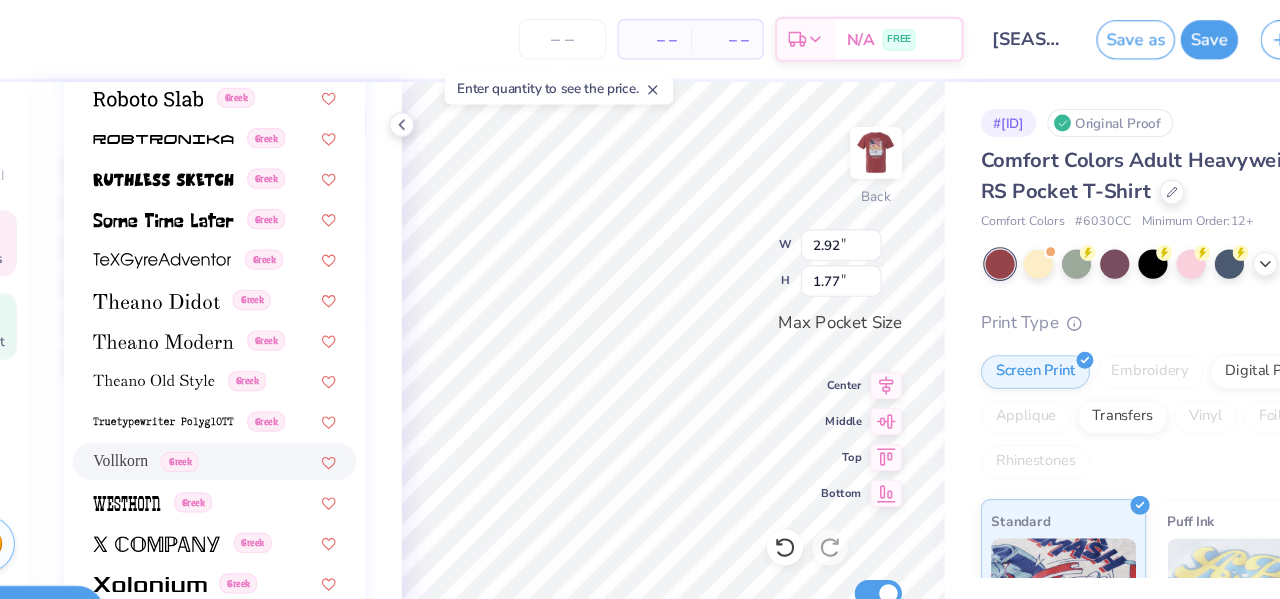 click on "Vollkorn Greek" at bounding box center [256, 410] 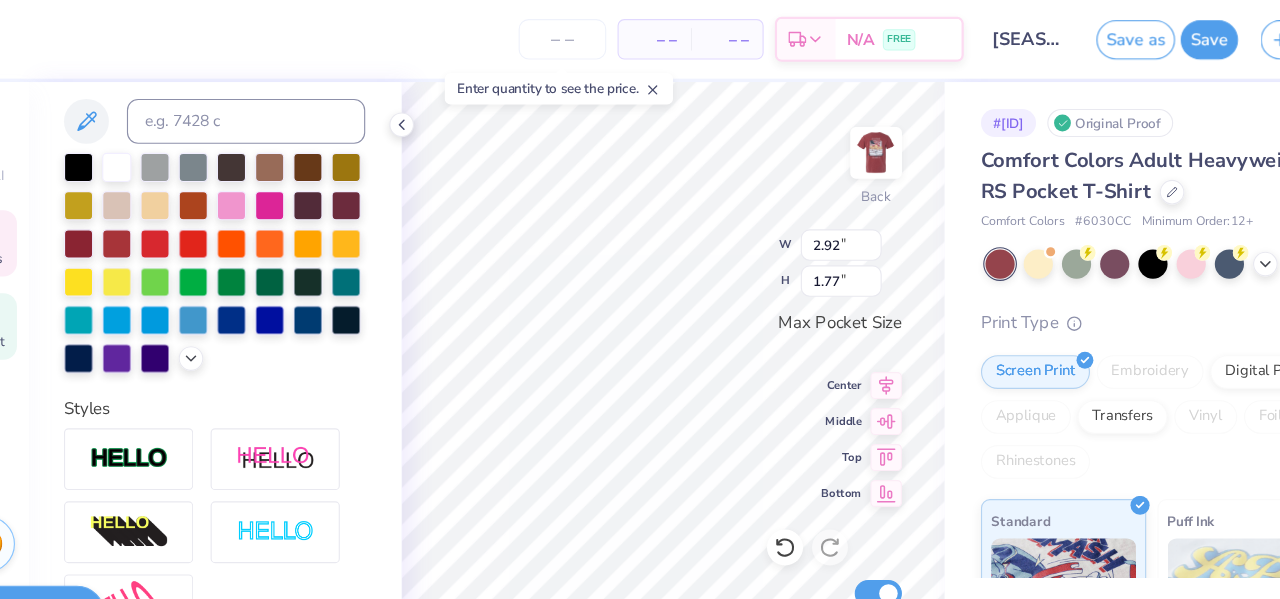 type on "3.03" 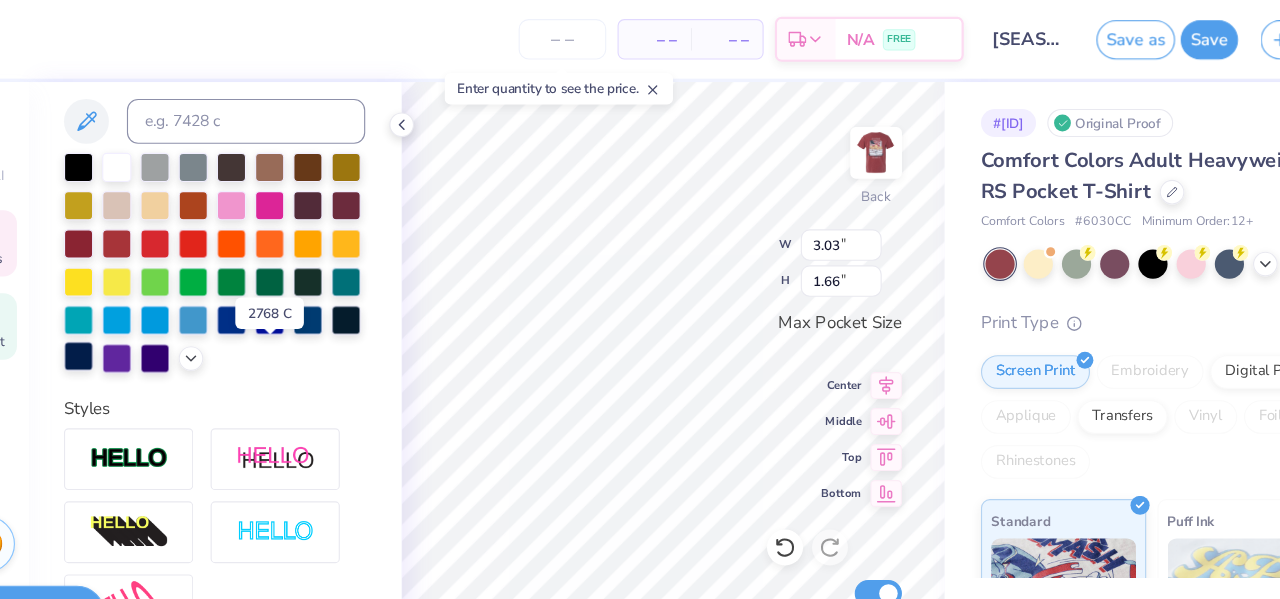 scroll, scrollTop: 0, scrollLeft: 0, axis: both 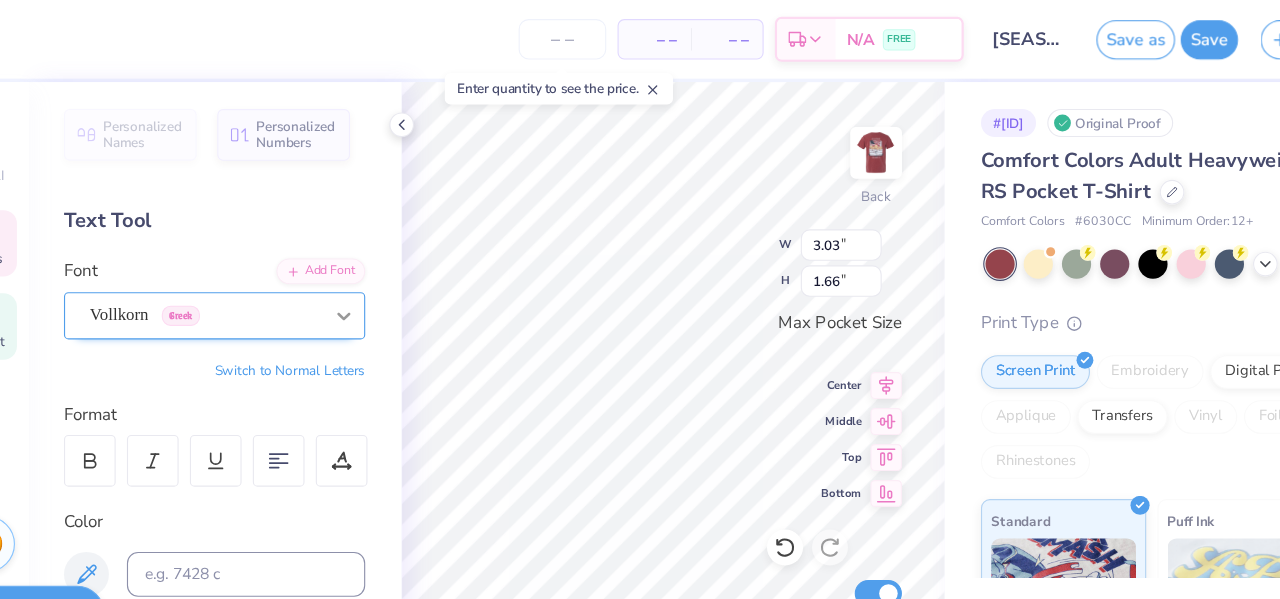 click 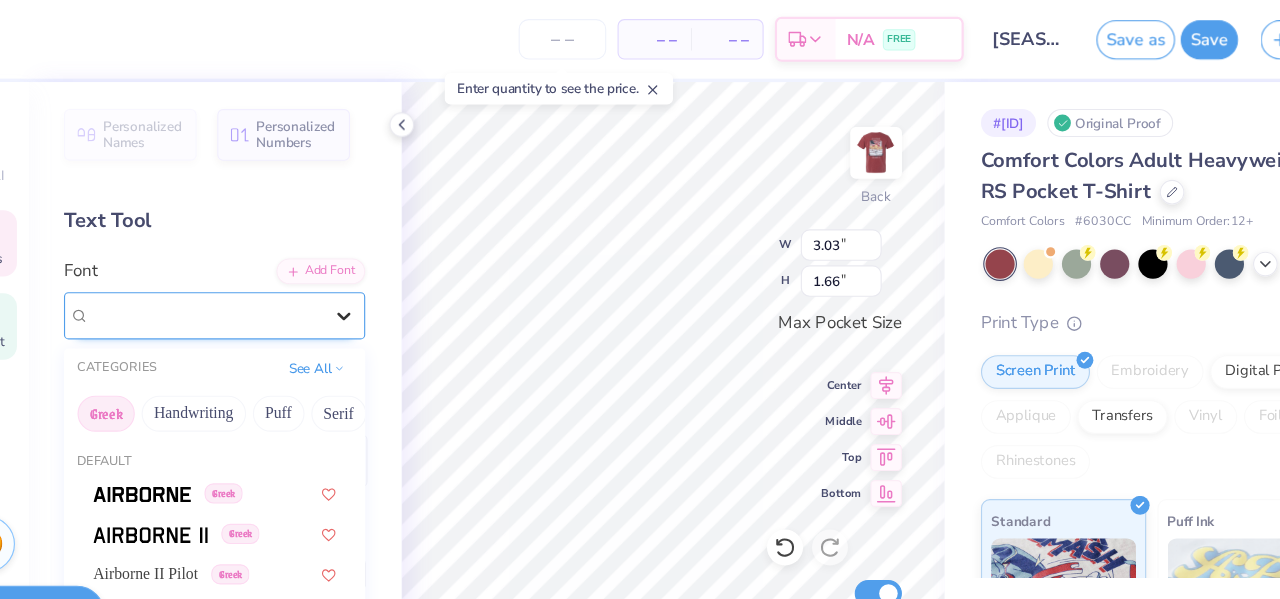 click 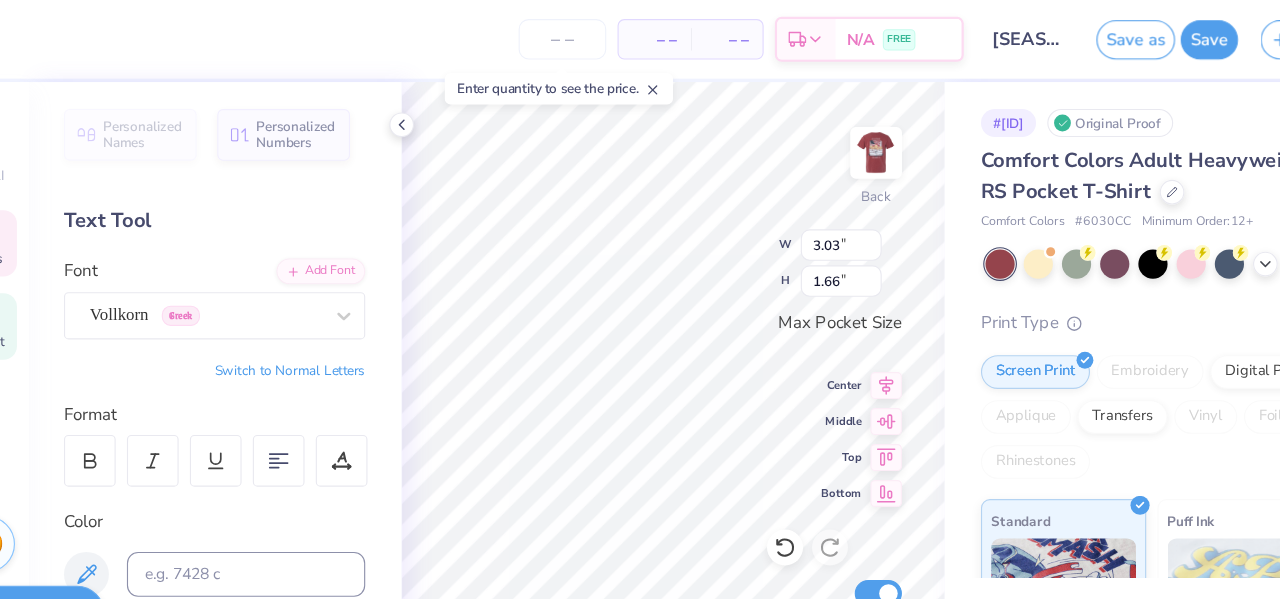 click on "Switch to Normal Letters" at bounding box center [256, 330] 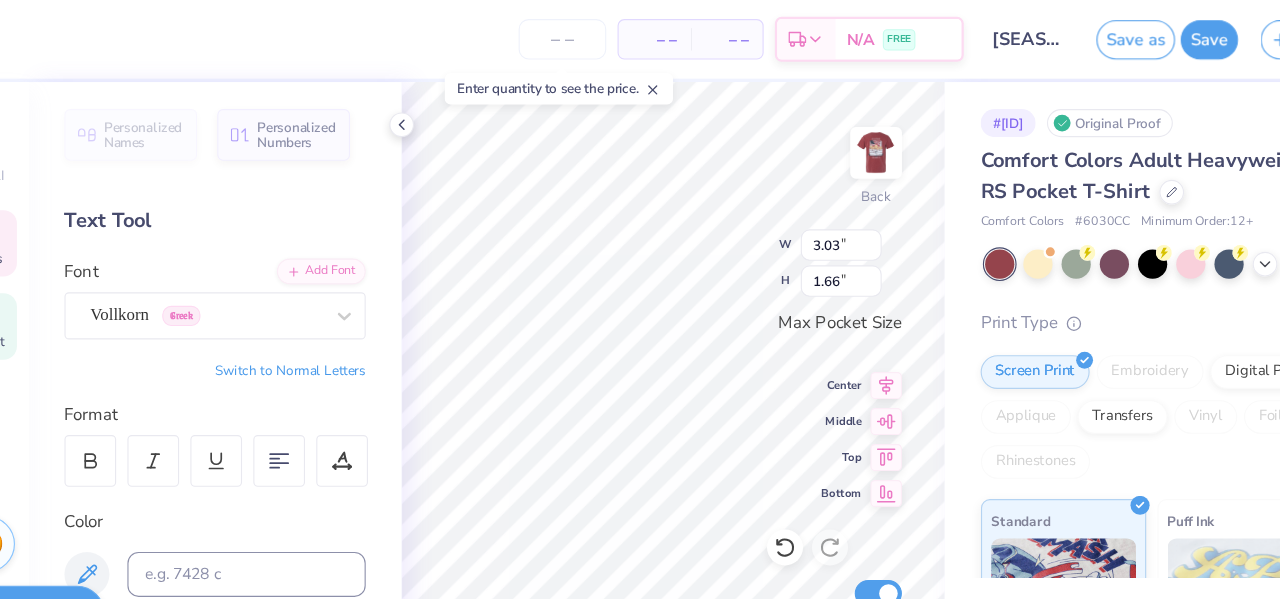 scroll, scrollTop: 16, scrollLeft: 2, axis: both 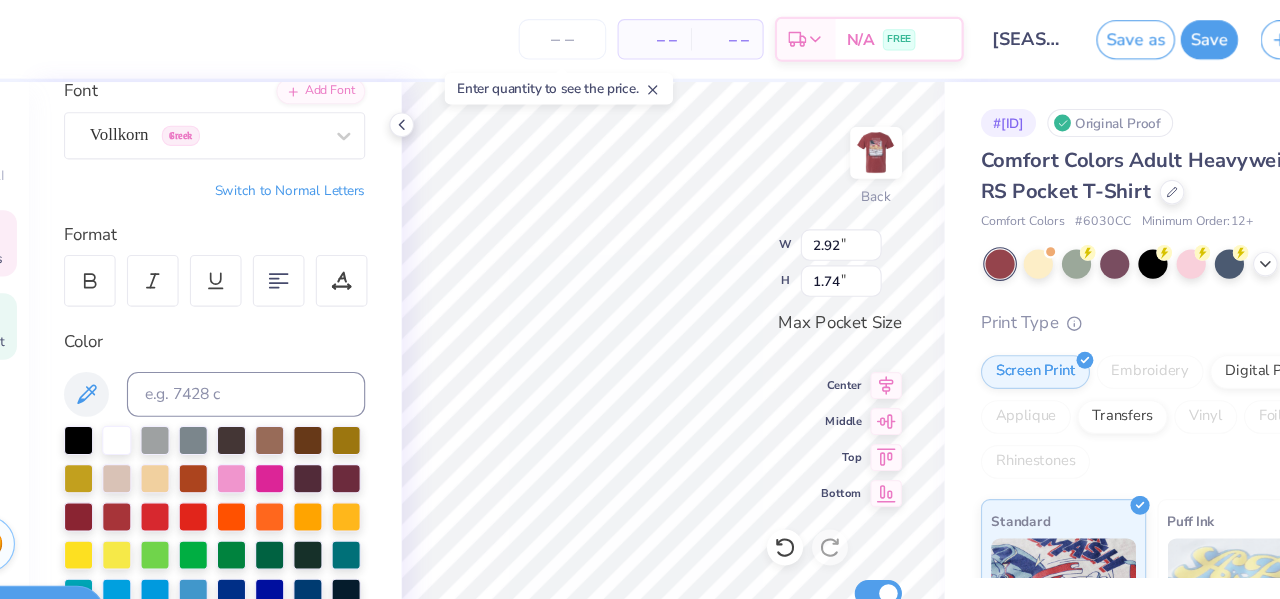 type on "2.92" 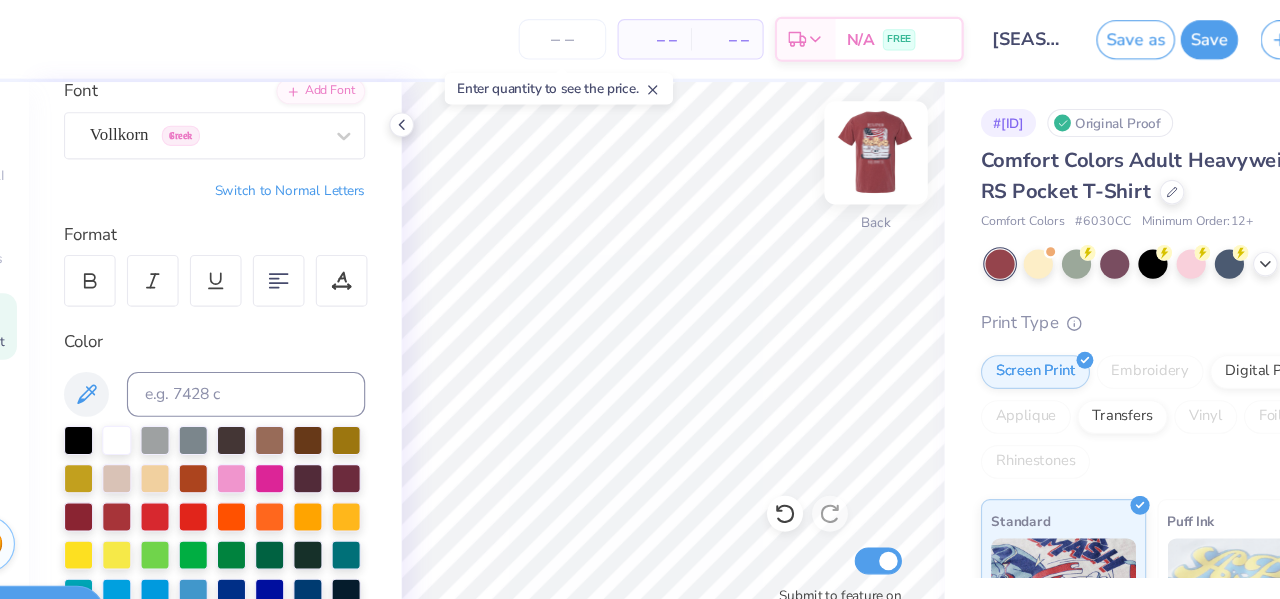 click at bounding box center [844, 136] 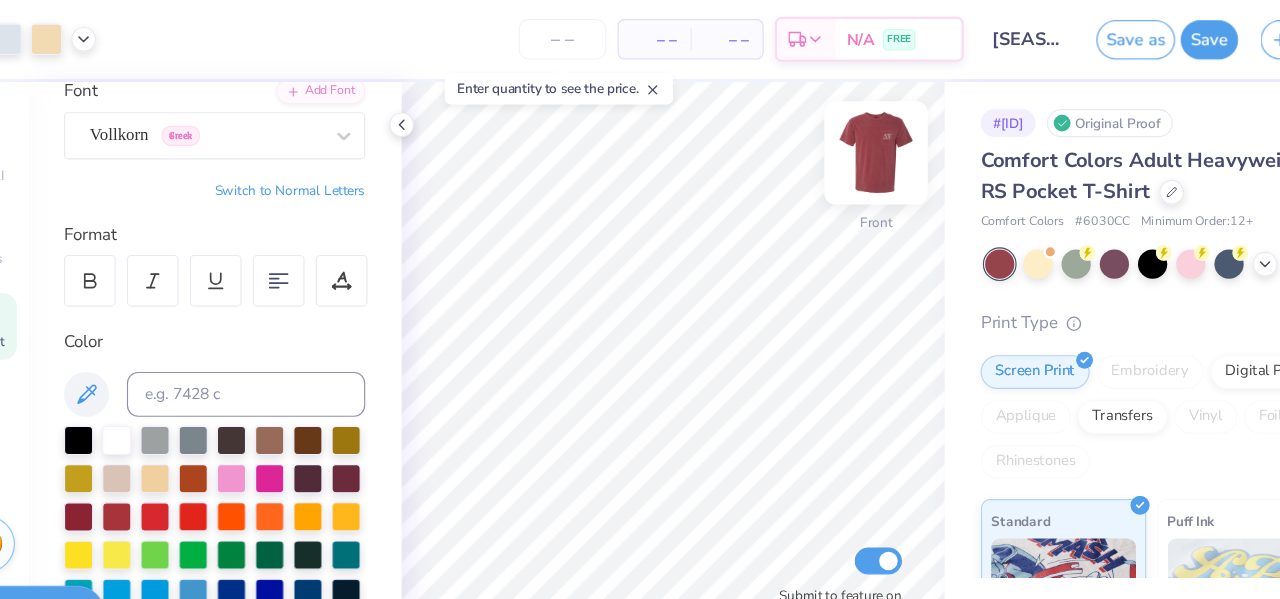 click at bounding box center (844, 136) 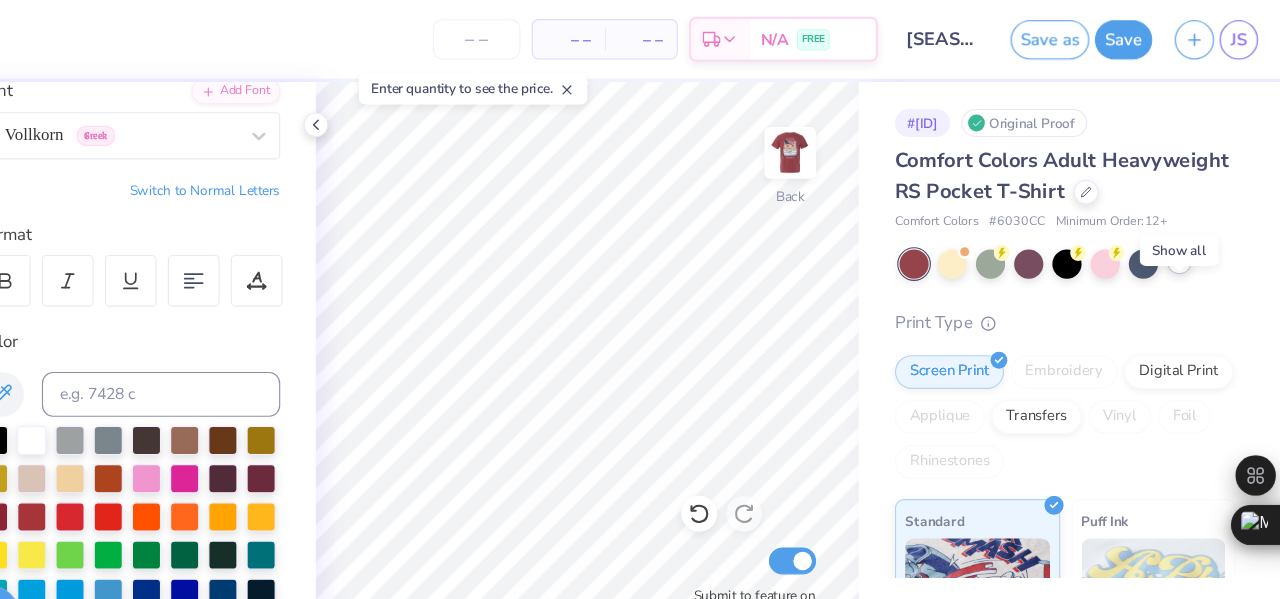 click at bounding box center [1190, 233] 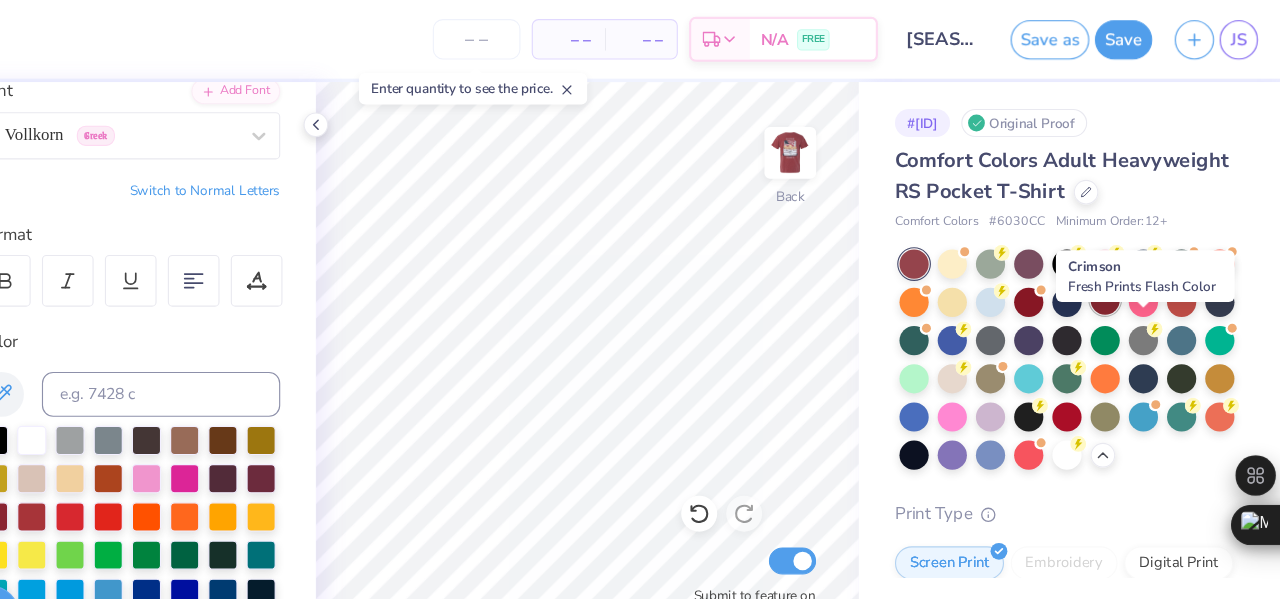 click at bounding box center [1124, 267] 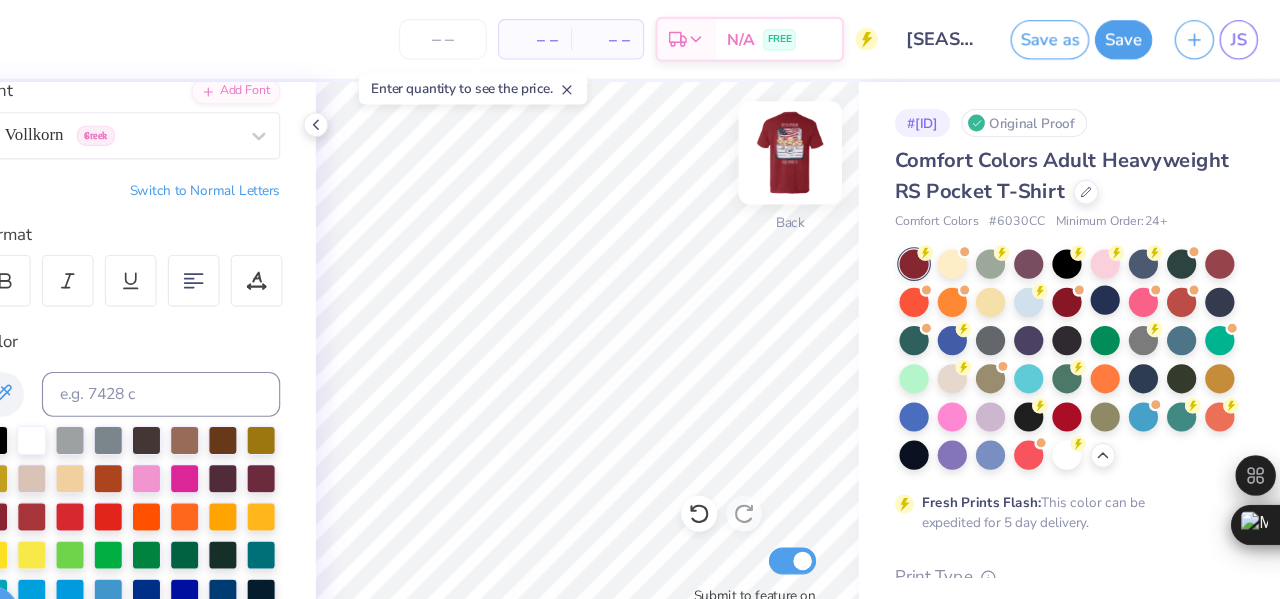 click at bounding box center [844, 136] 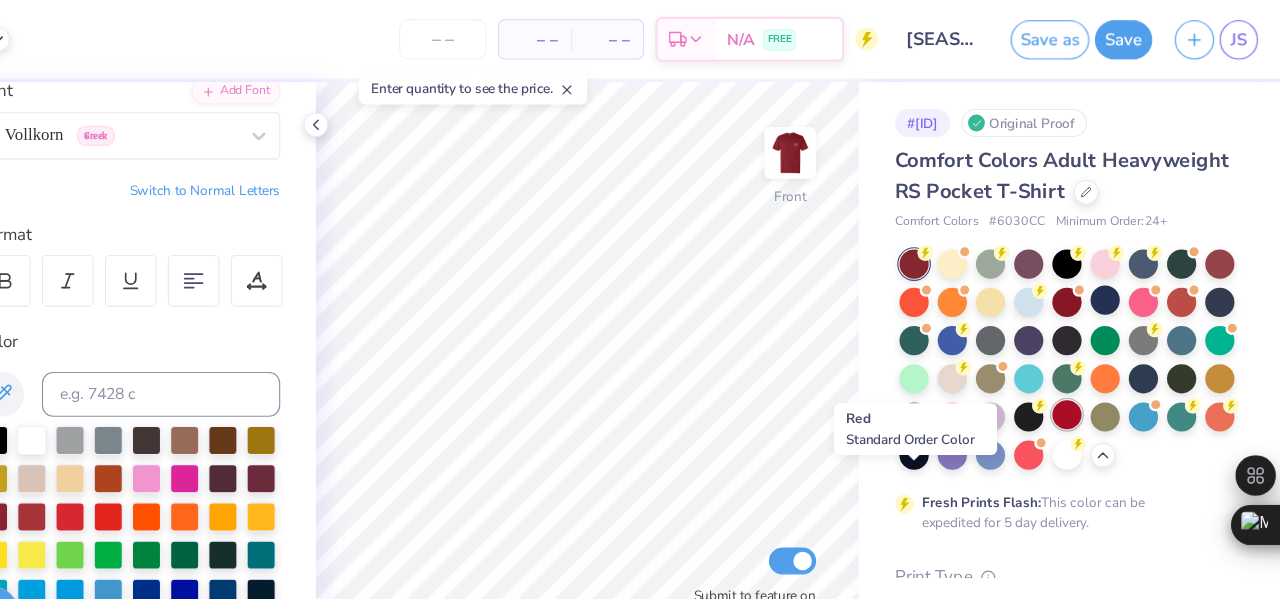 click at bounding box center [1090, 369] 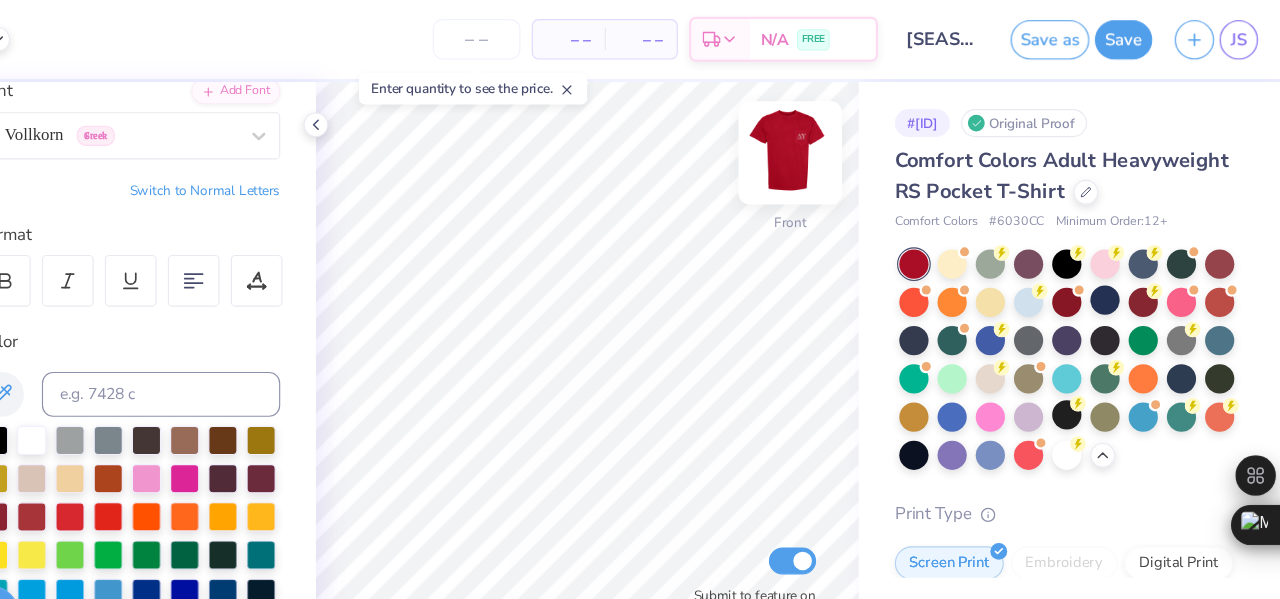 click at bounding box center (844, 136) 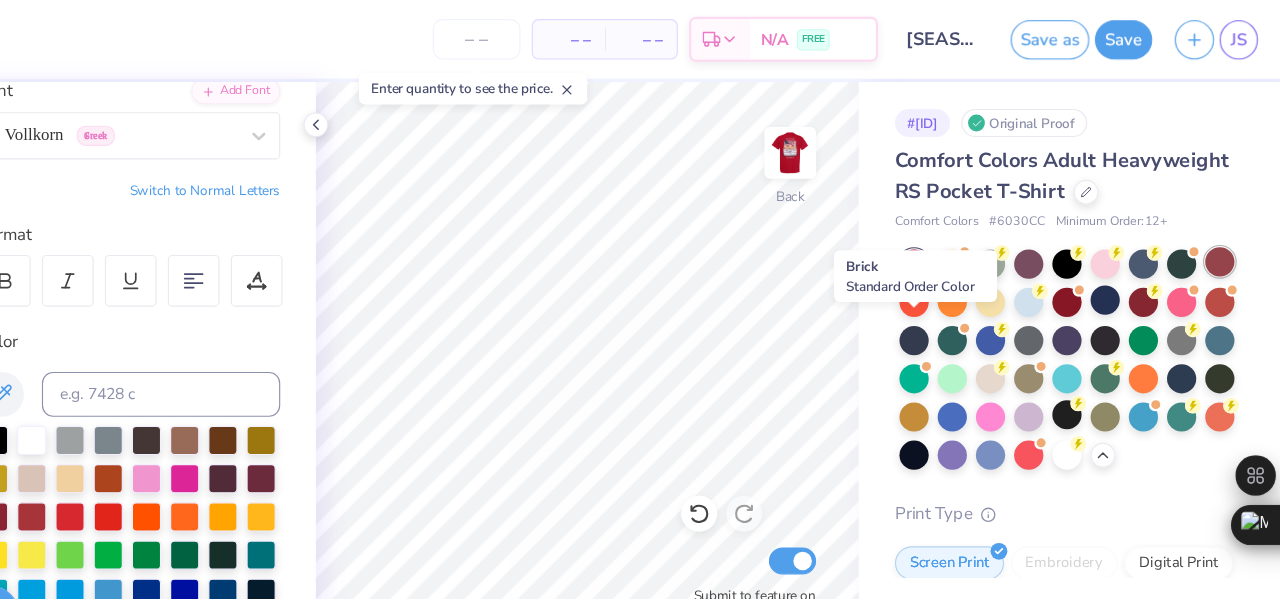 click at bounding box center [1226, 233] 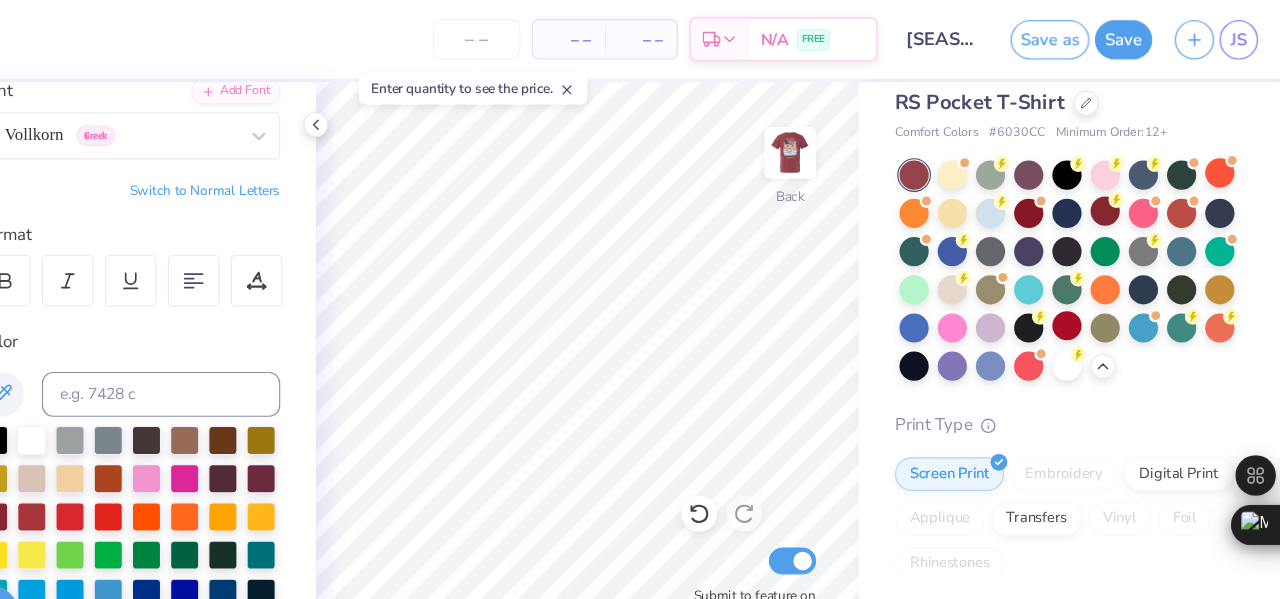 scroll, scrollTop: 79, scrollLeft: 0, axis: vertical 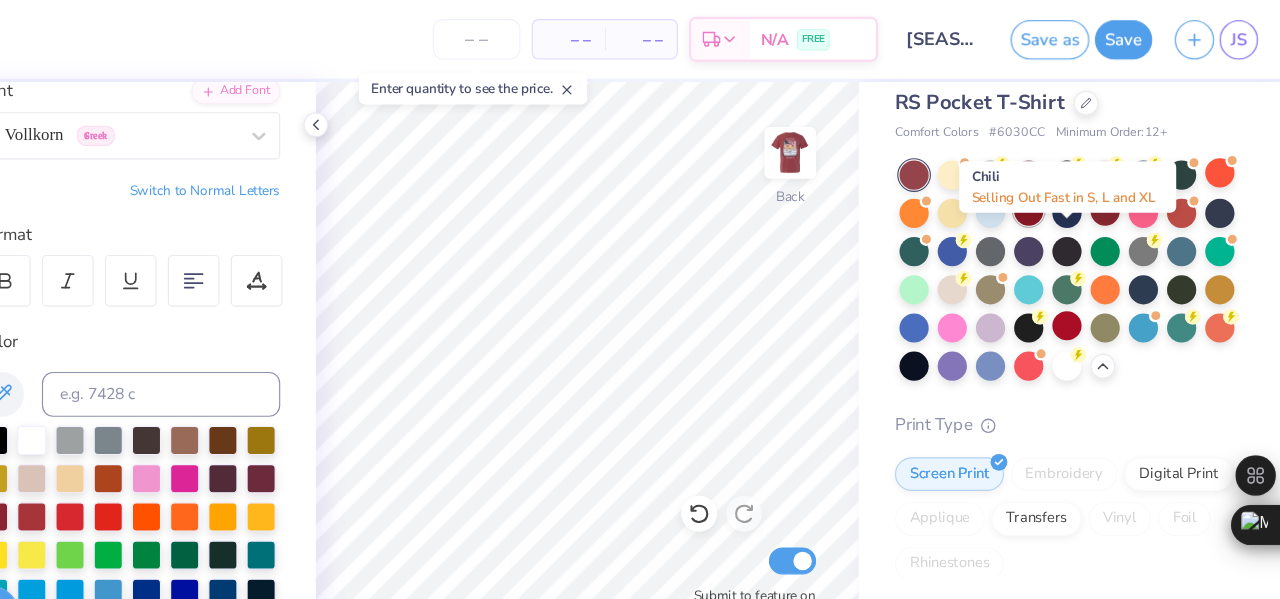 click at bounding box center (1056, 188) 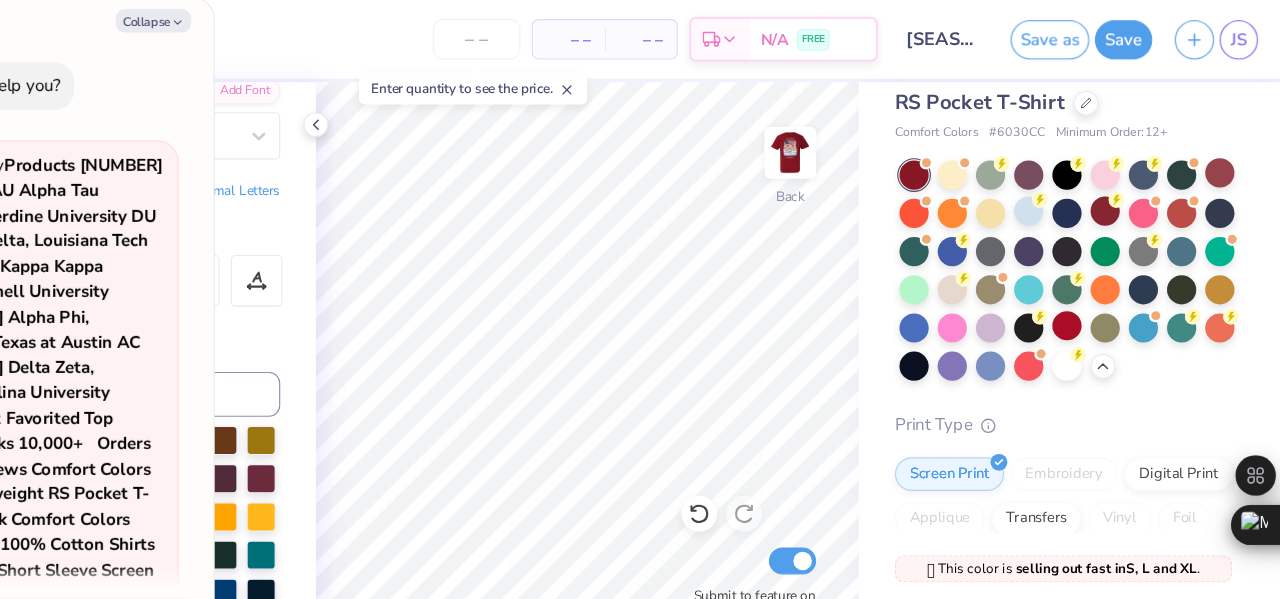 scroll, scrollTop: 110, scrollLeft: 0, axis: vertical 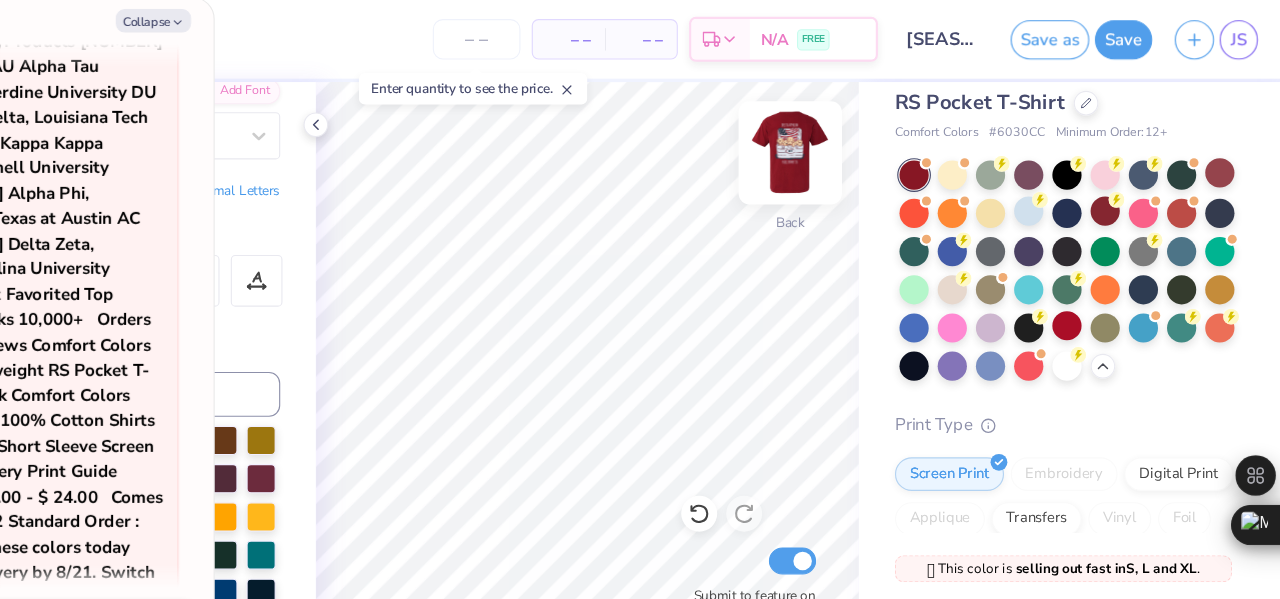 click at bounding box center [844, 136] 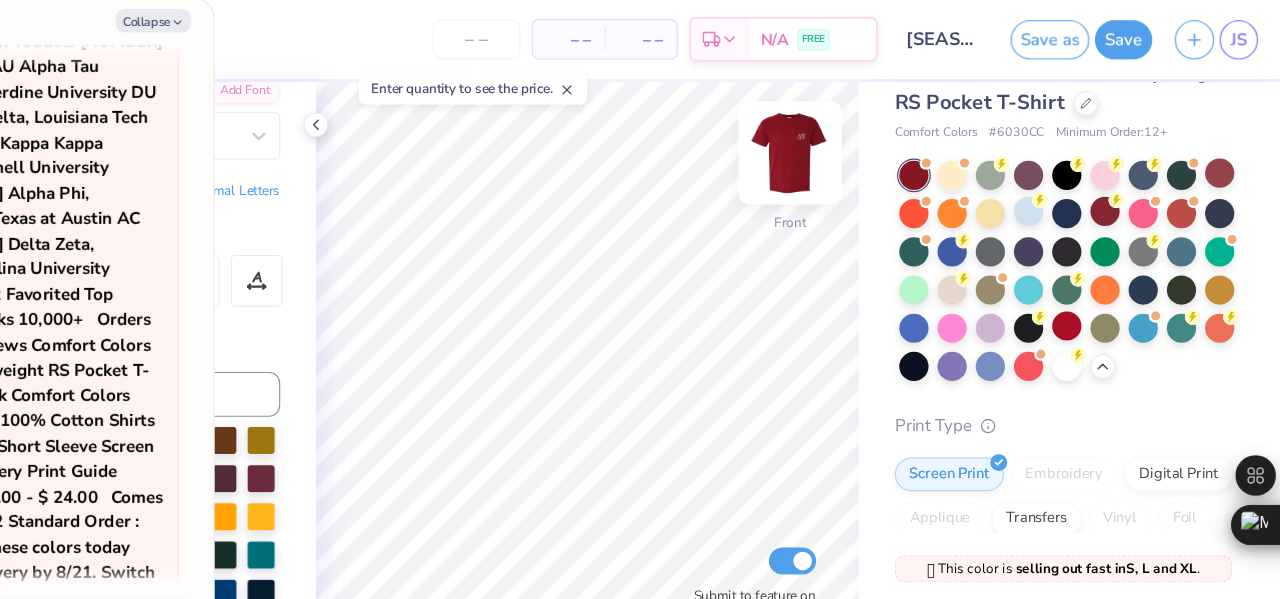 click at bounding box center [844, 136] 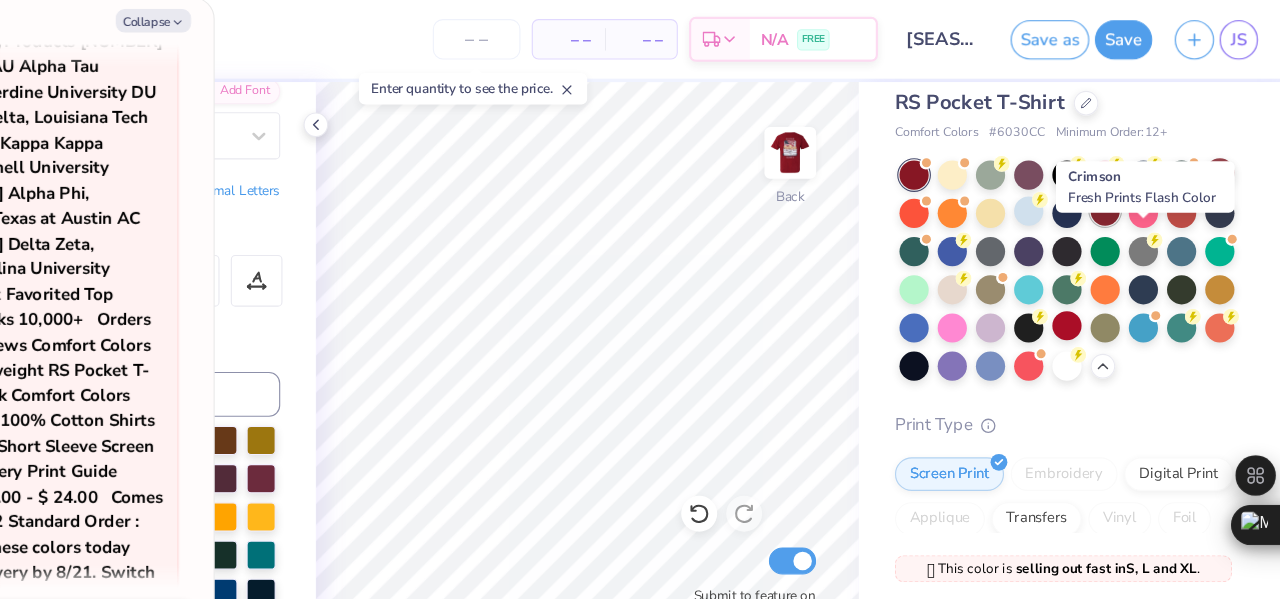 click at bounding box center [1124, 188] 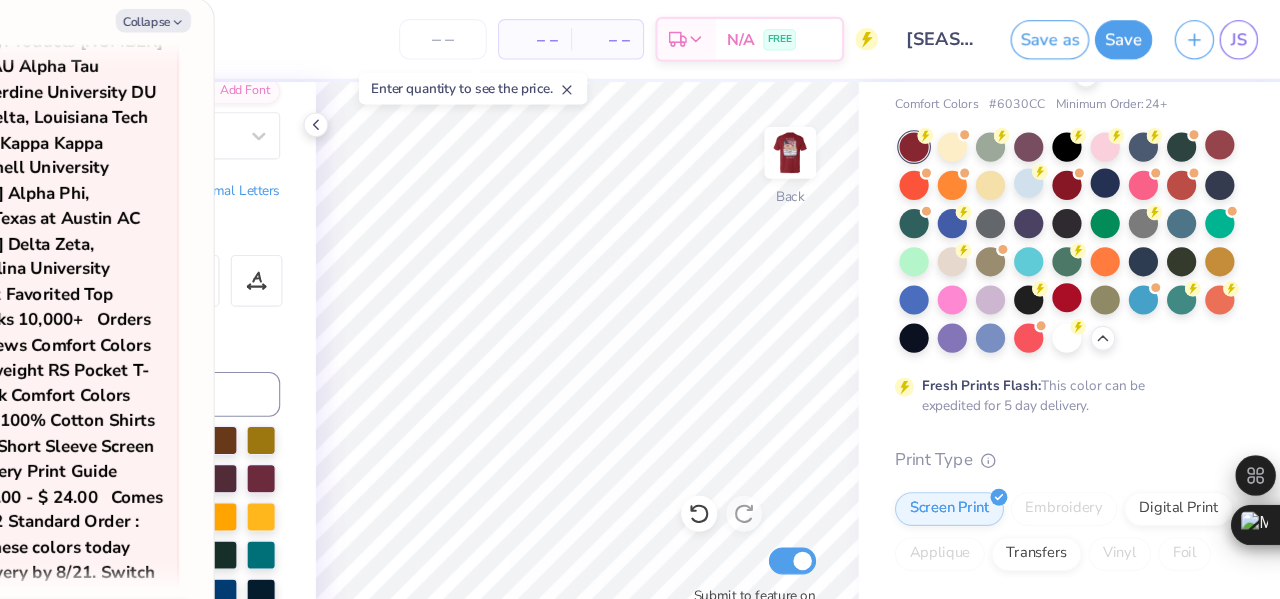 scroll, scrollTop: 103, scrollLeft: 0, axis: vertical 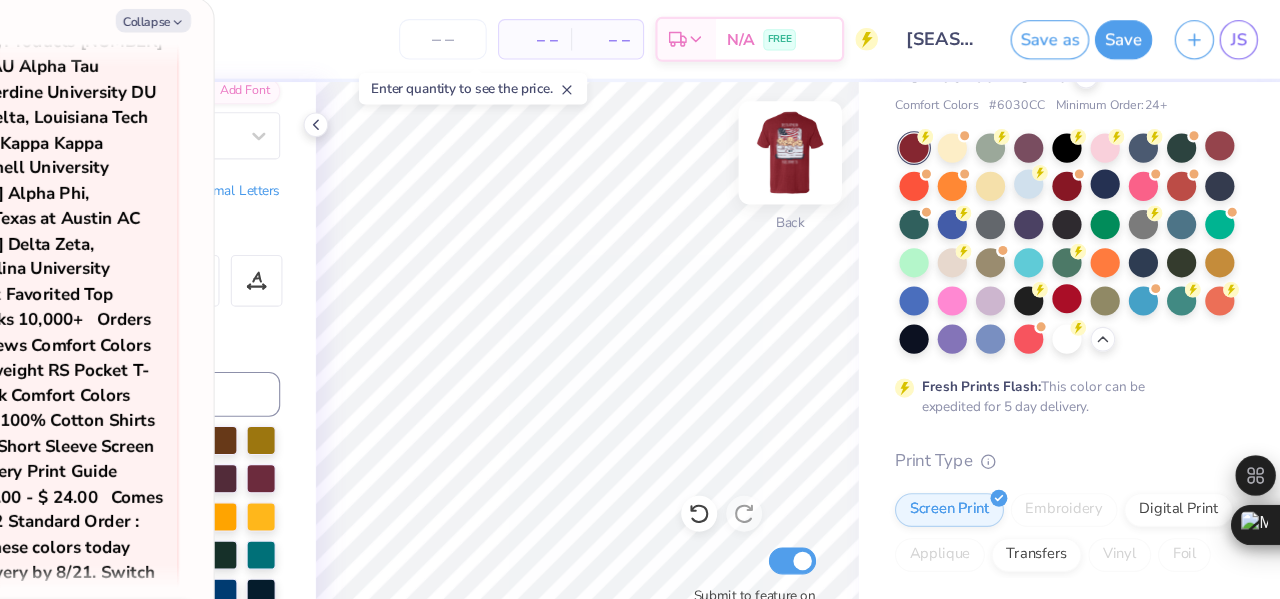 click at bounding box center (844, 136) 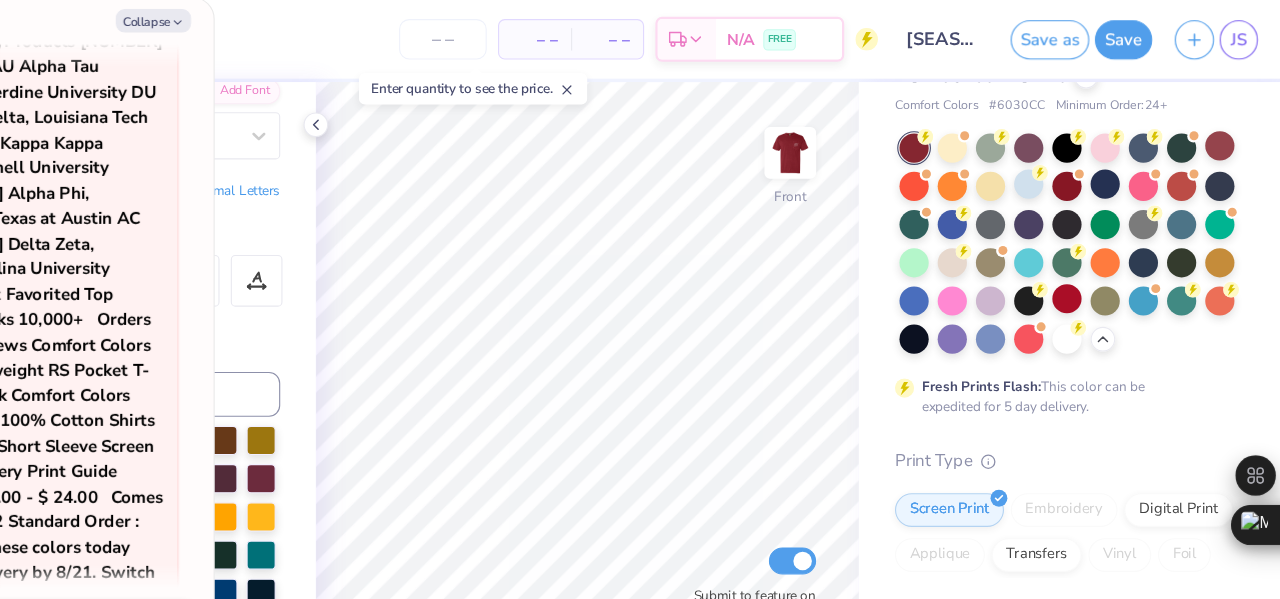 click at bounding box center [844, 136] 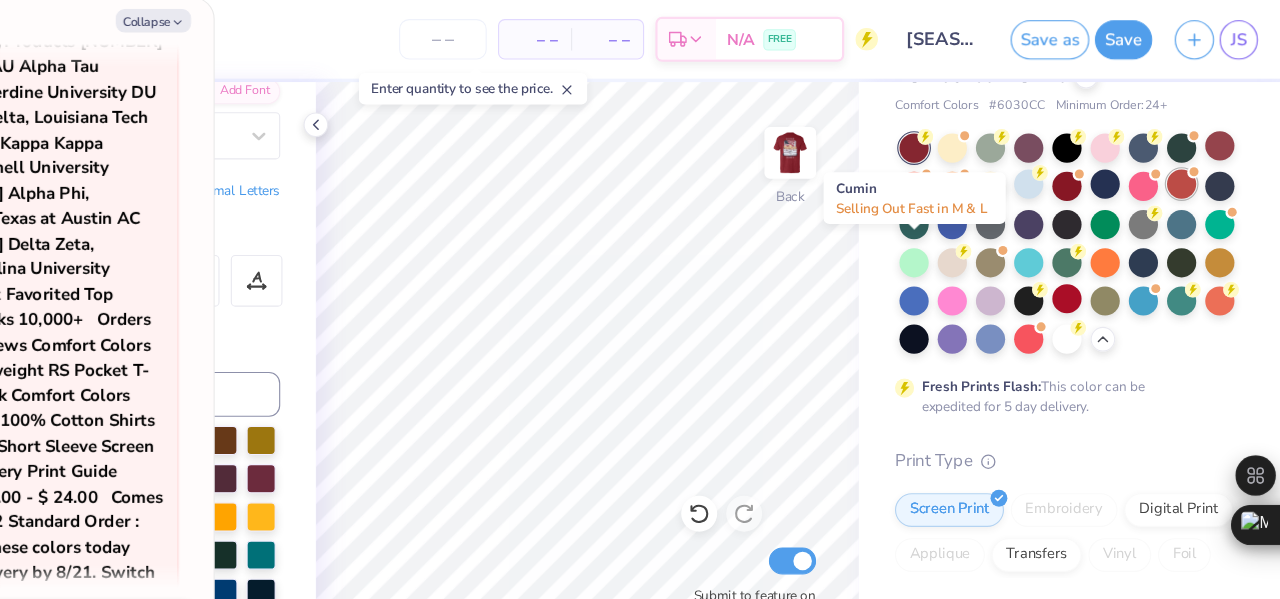 click at bounding box center [1192, 164] 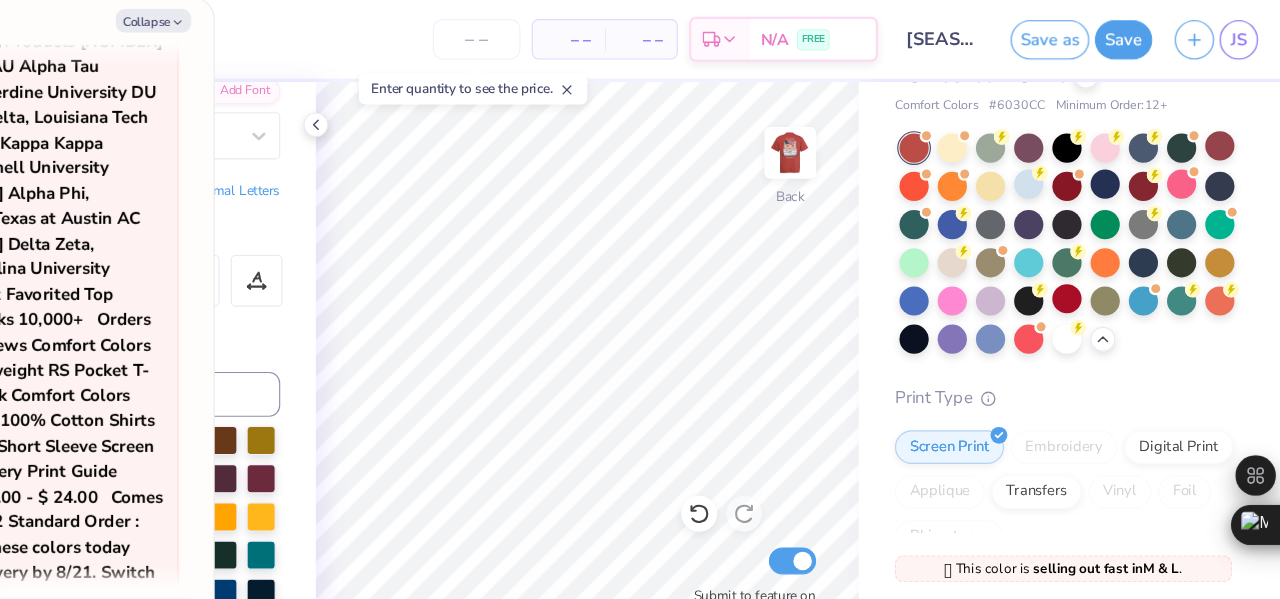 scroll, scrollTop: 370, scrollLeft: 0, axis: vertical 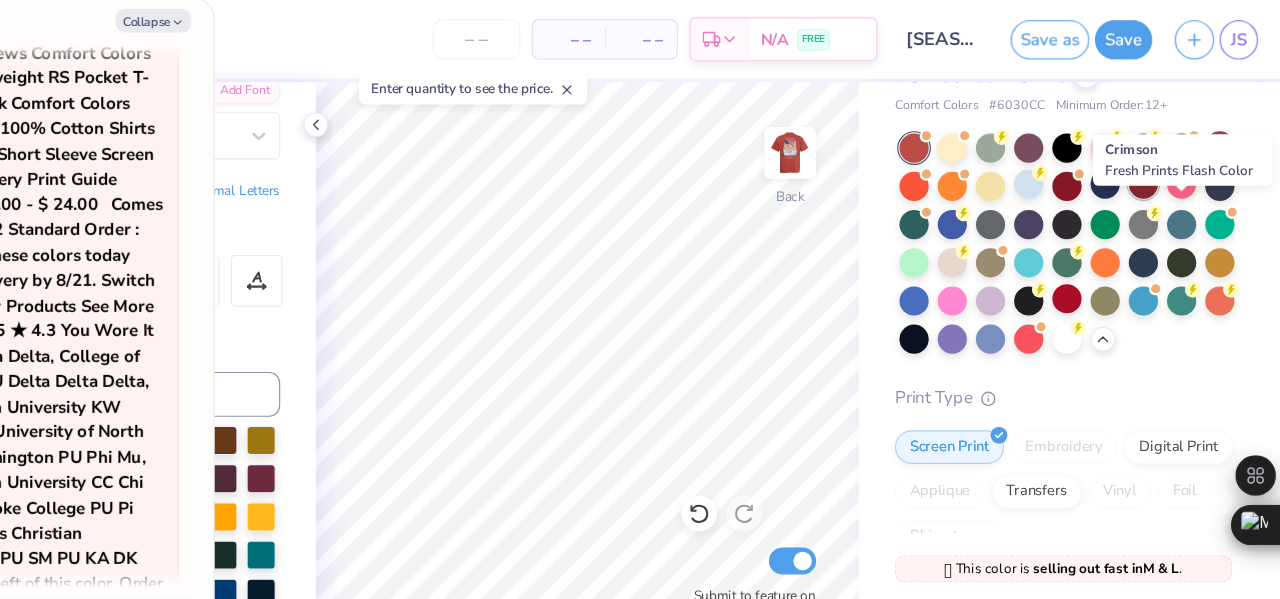 click at bounding box center [1158, 164] 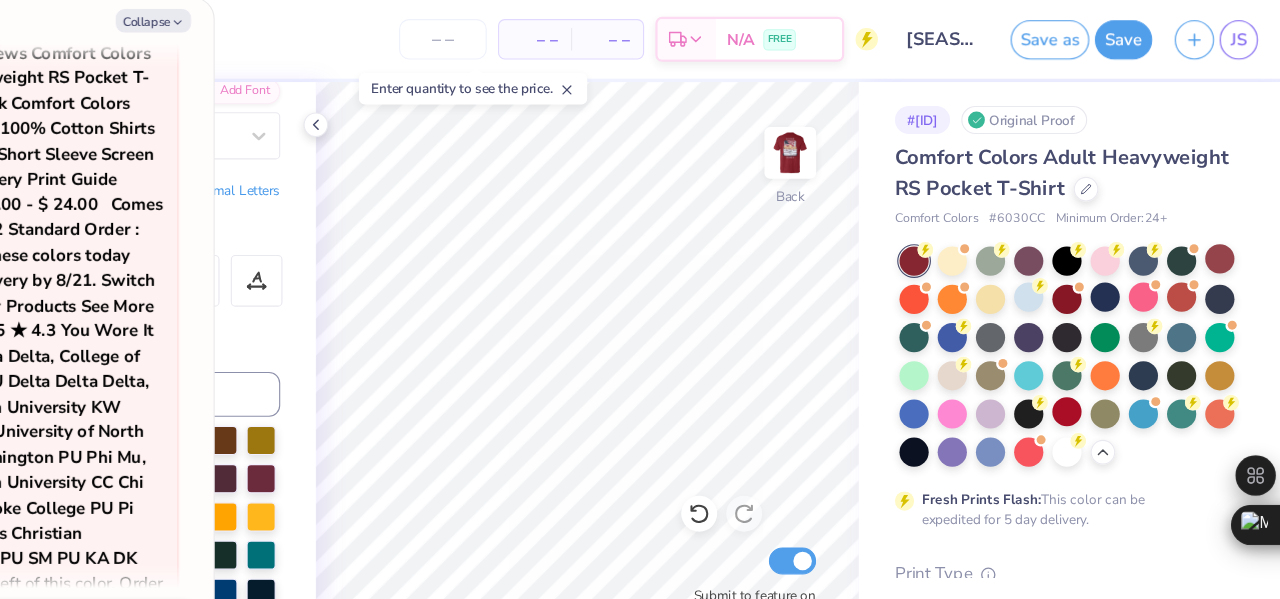 scroll, scrollTop: 0, scrollLeft: 0, axis: both 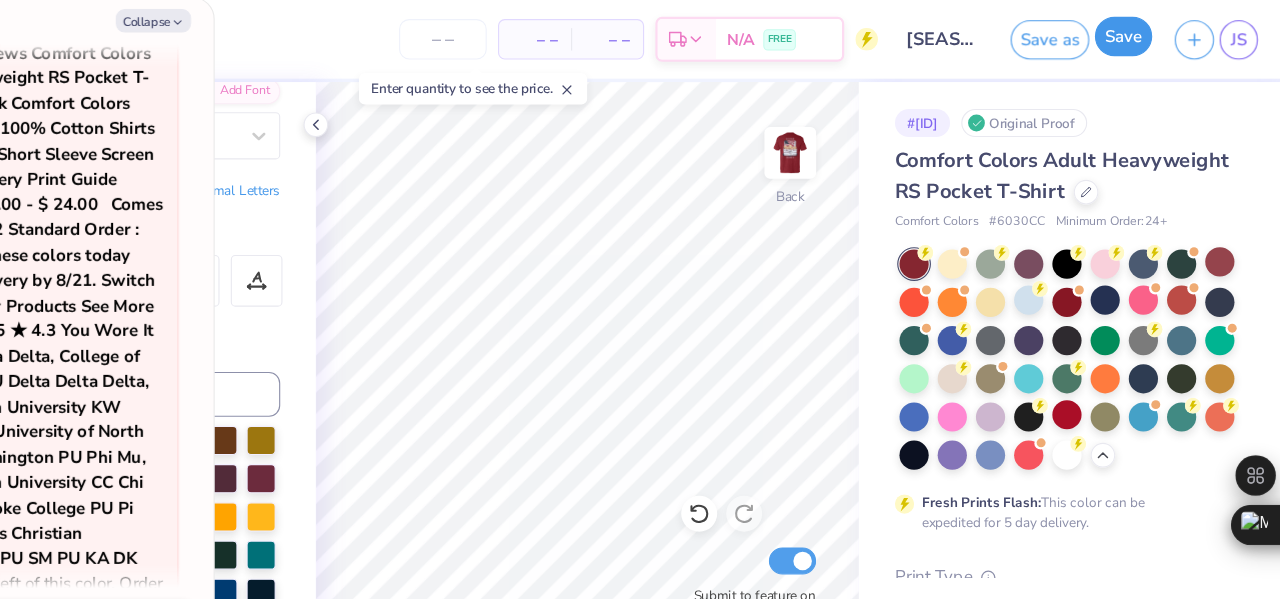 click on "Save" at bounding box center (1140, 32) 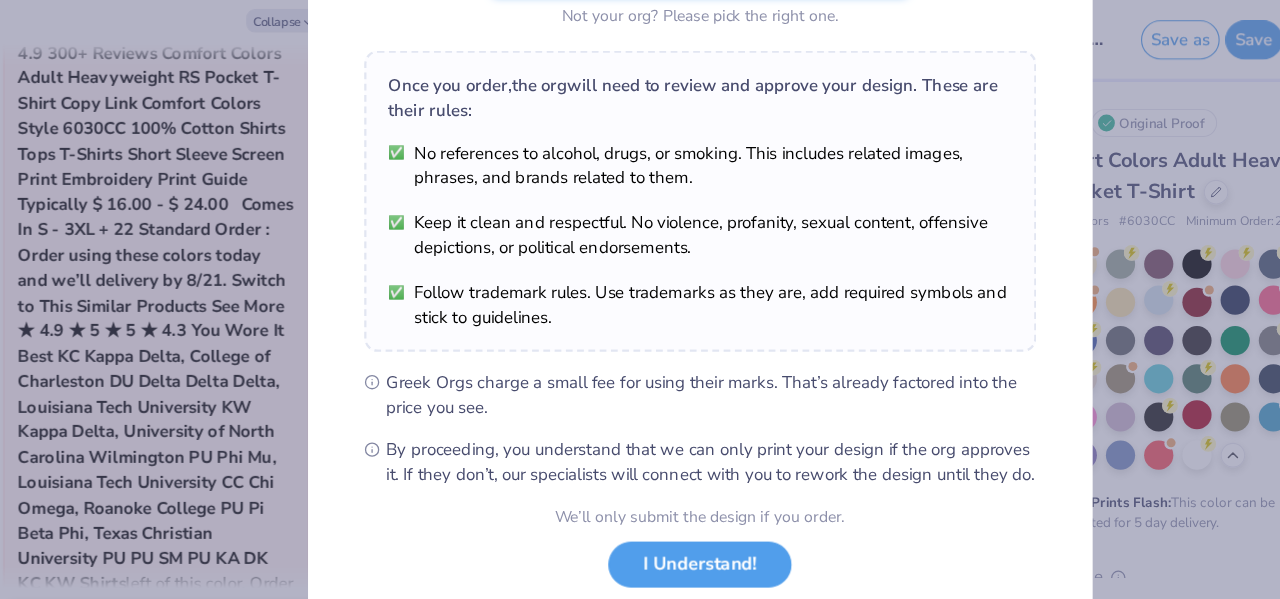 scroll, scrollTop: 337, scrollLeft: 0, axis: vertical 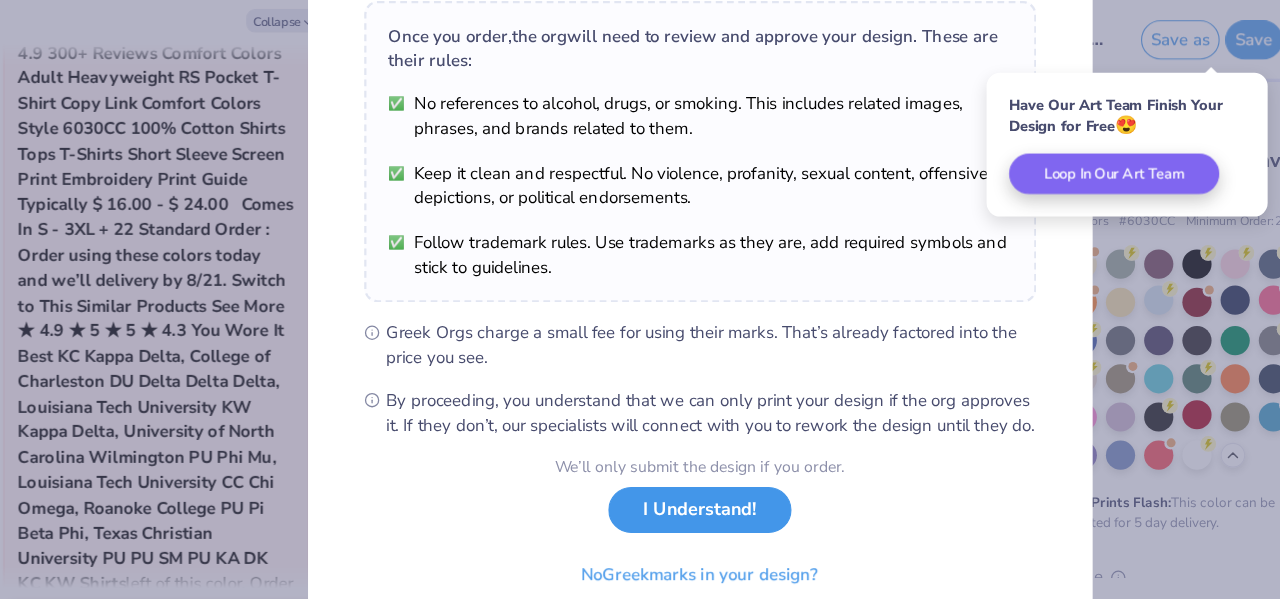 click on "I Understand!" at bounding box center [647, 453] 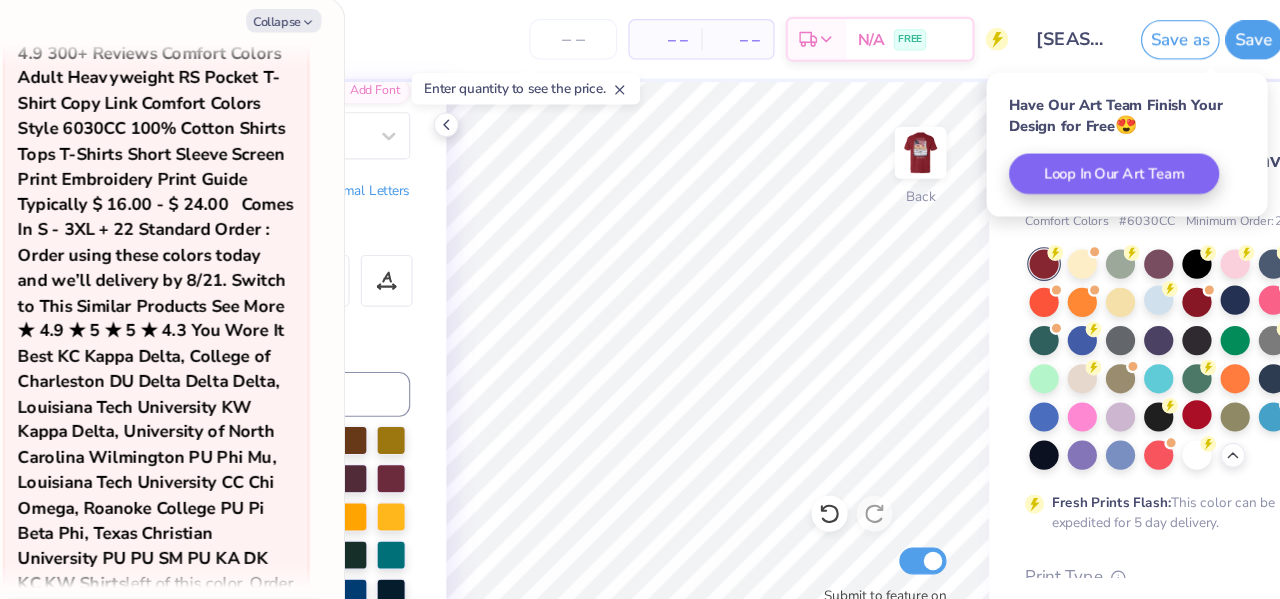 scroll, scrollTop: 43, scrollLeft: 0, axis: vertical 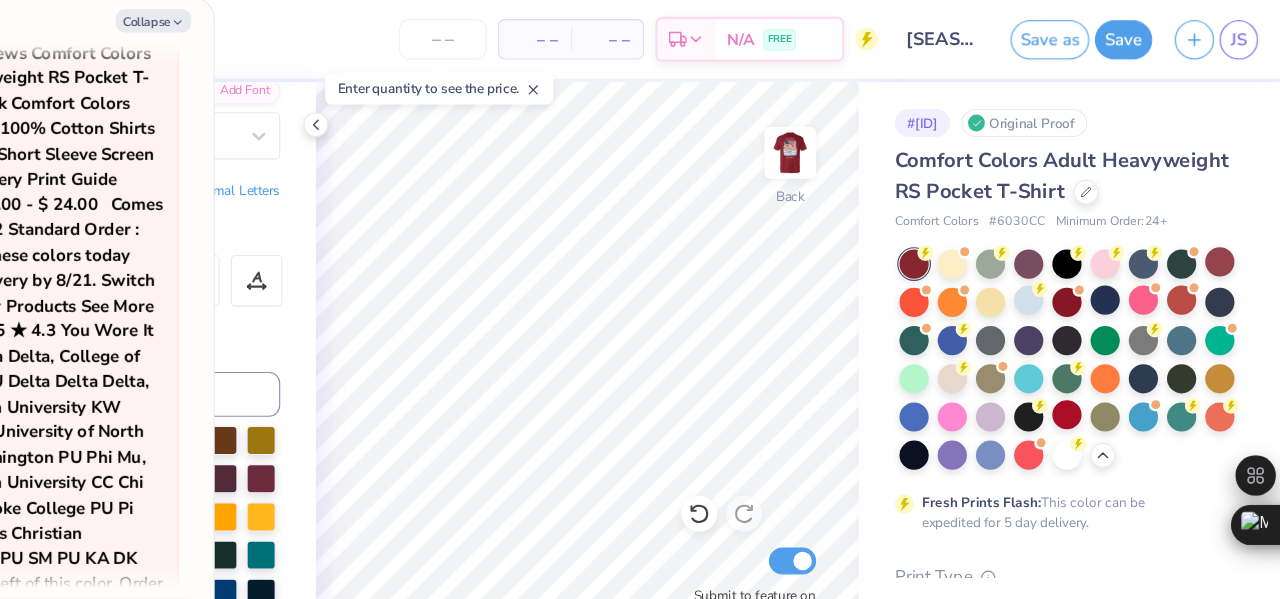 type on "x" 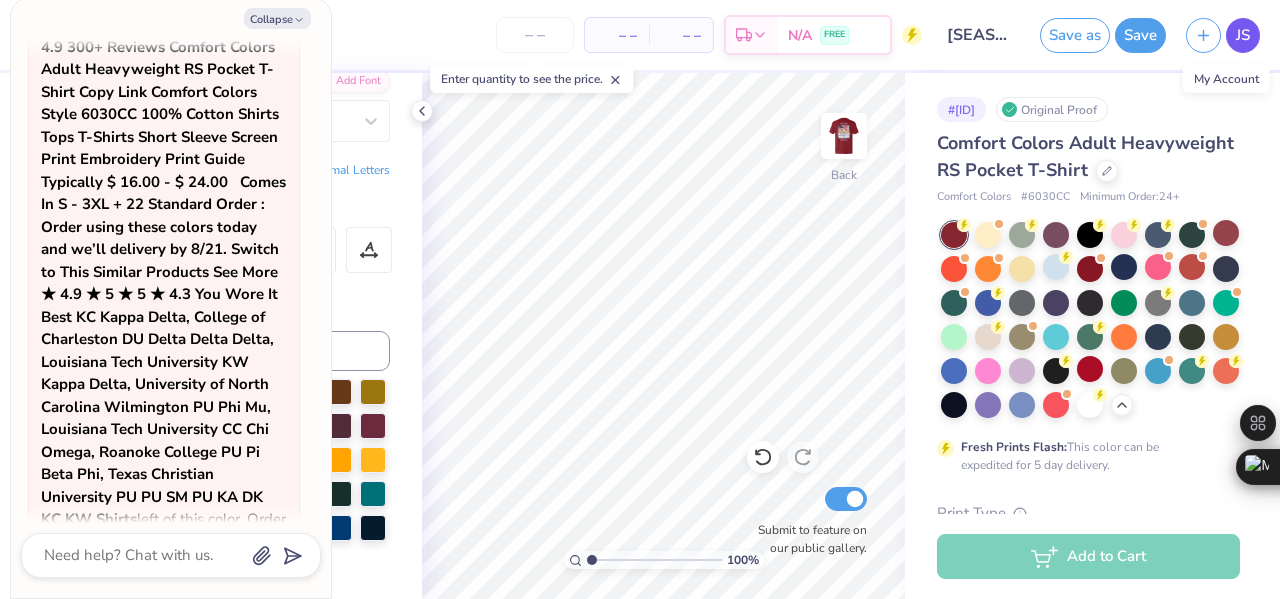 click on "JS" at bounding box center [1243, 35] 